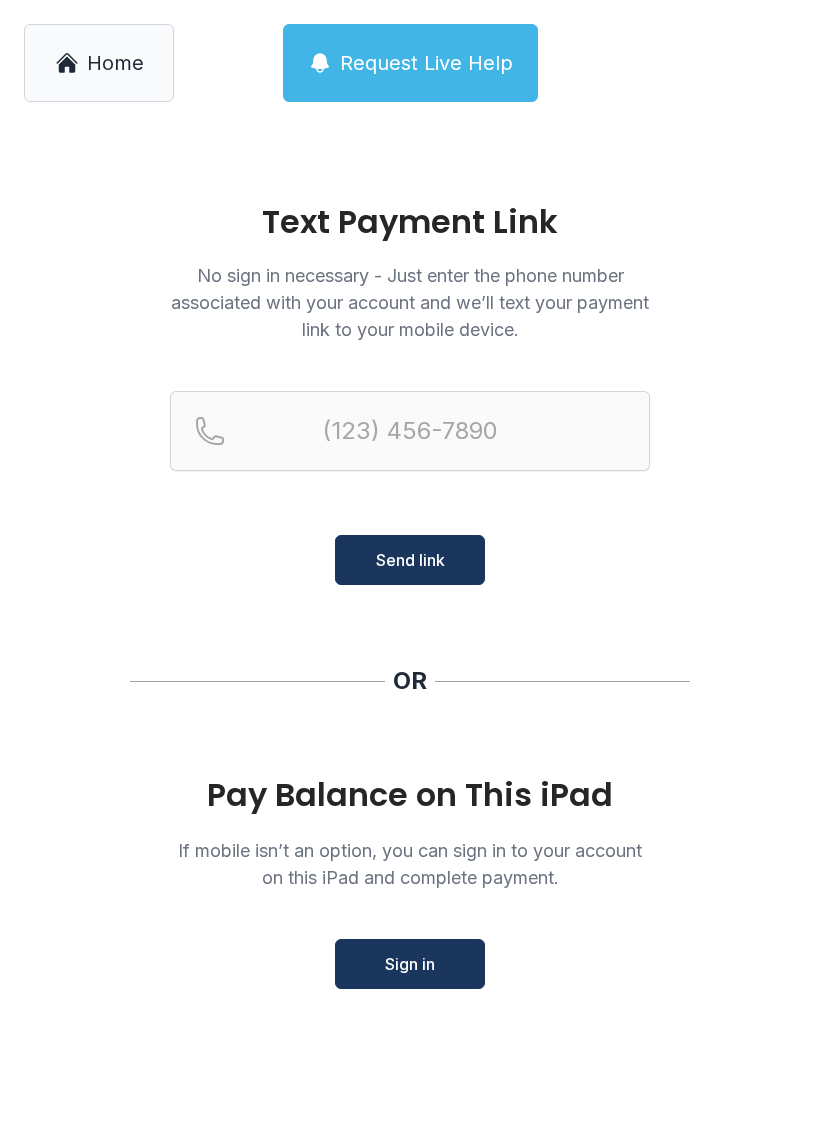 scroll, scrollTop: 0, scrollLeft: 0, axis: both 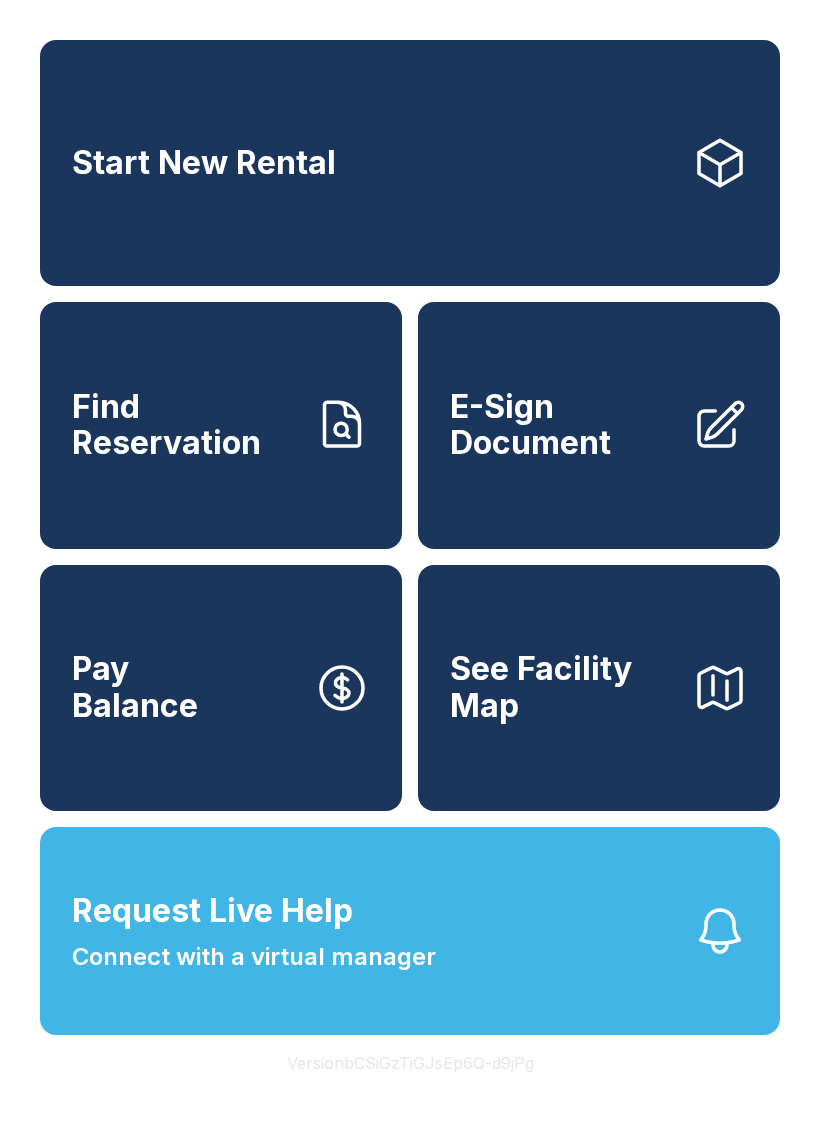 click on "Pay  Balance" at bounding box center [221, 688] 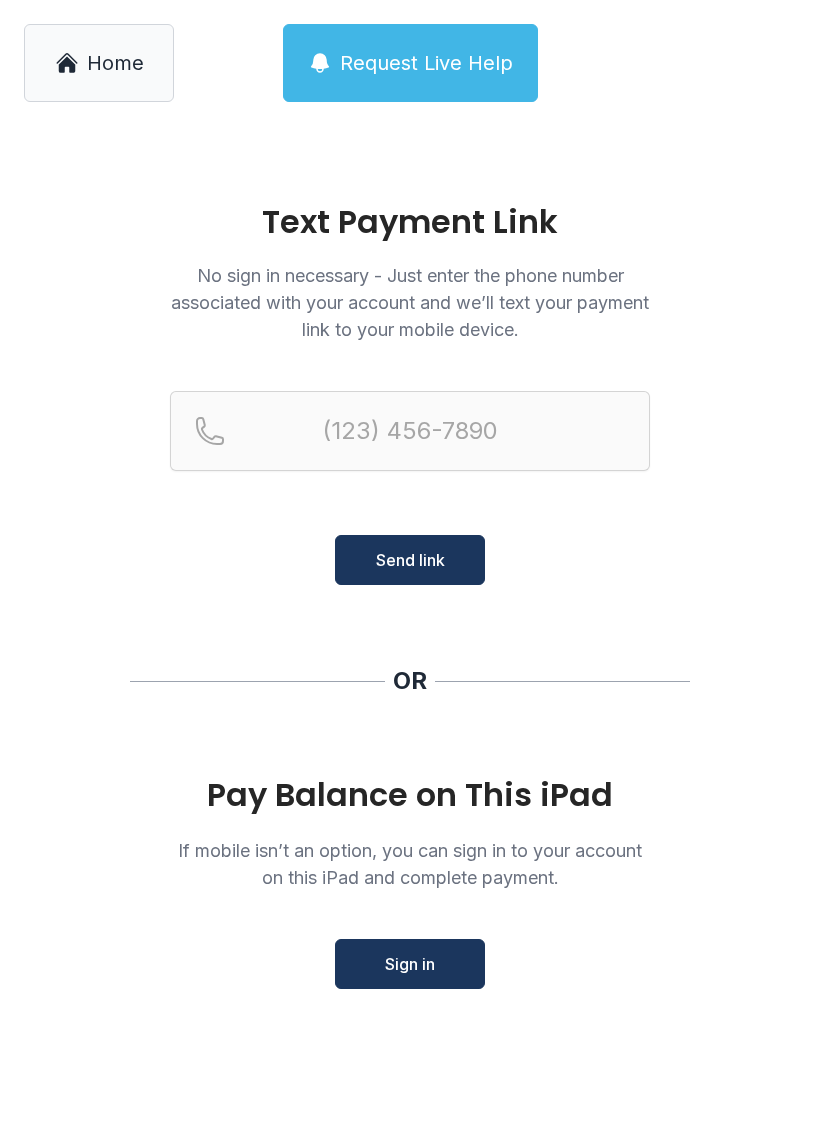 click on "Home" at bounding box center (115, 63) 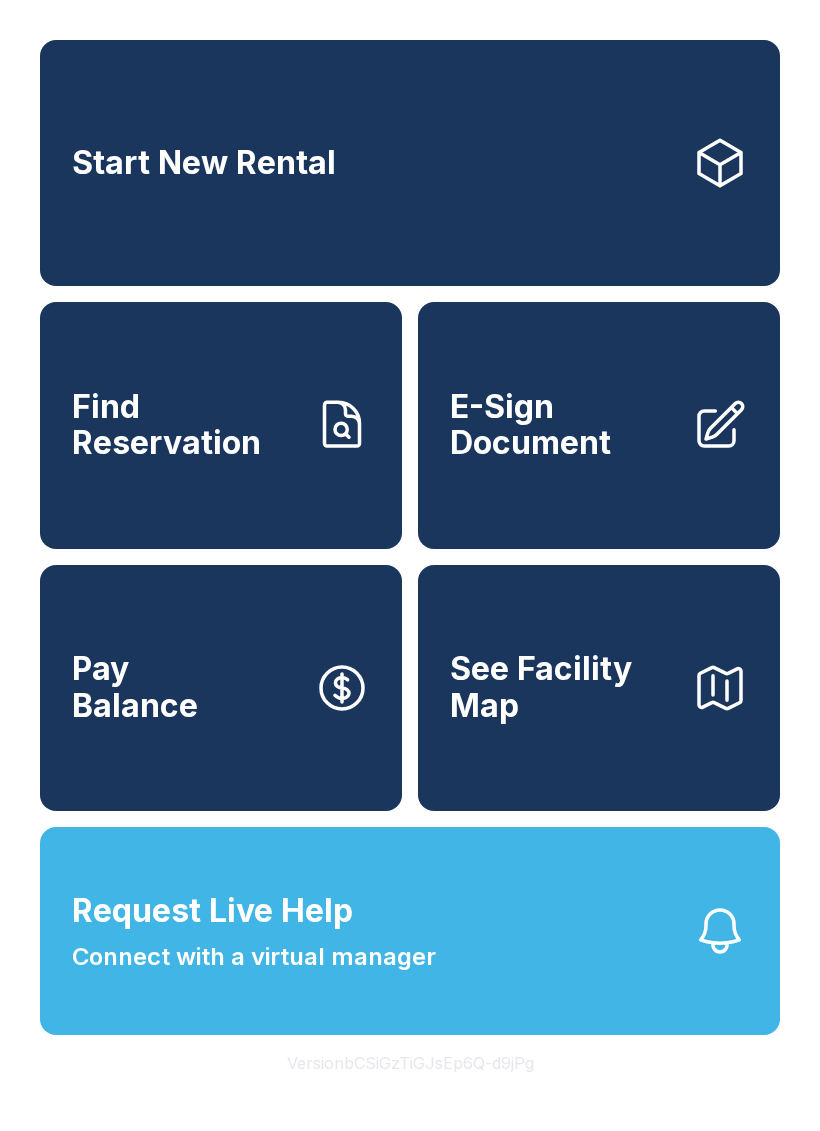 click on "Pay  Balance" at bounding box center [221, 688] 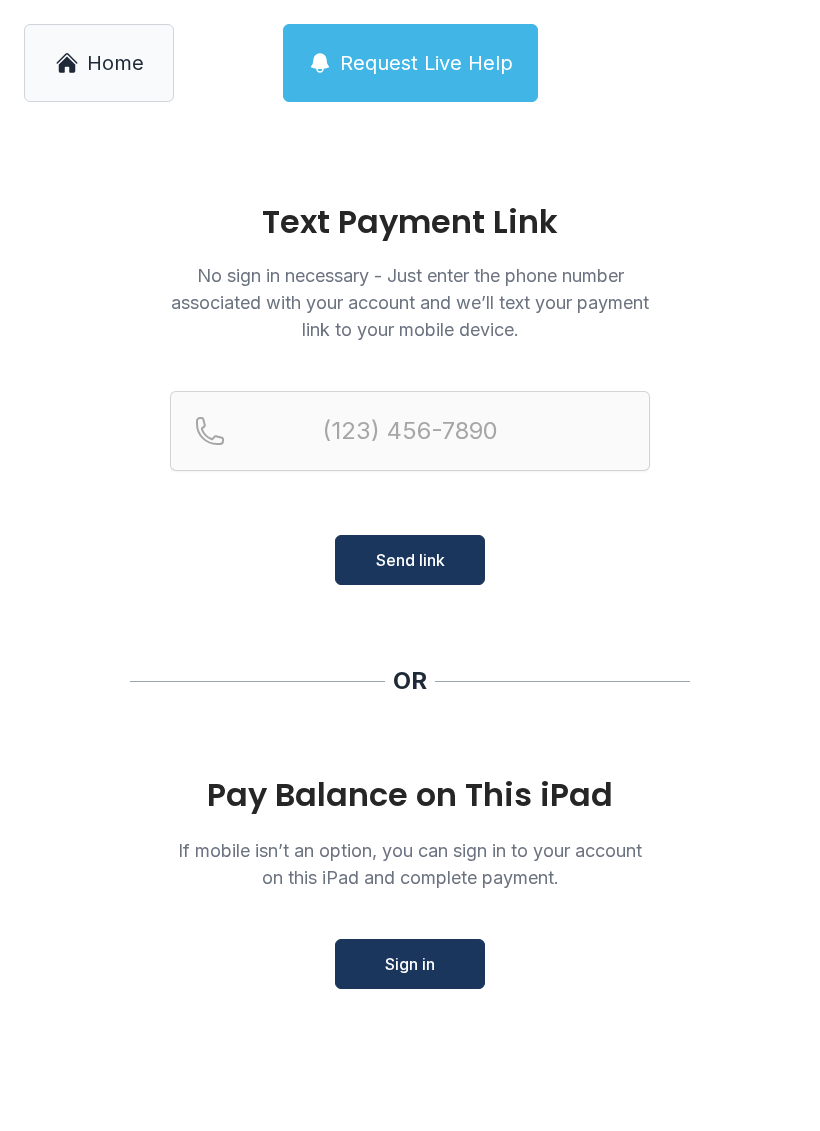 click on "Sign in" at bounding box center [410, 964] 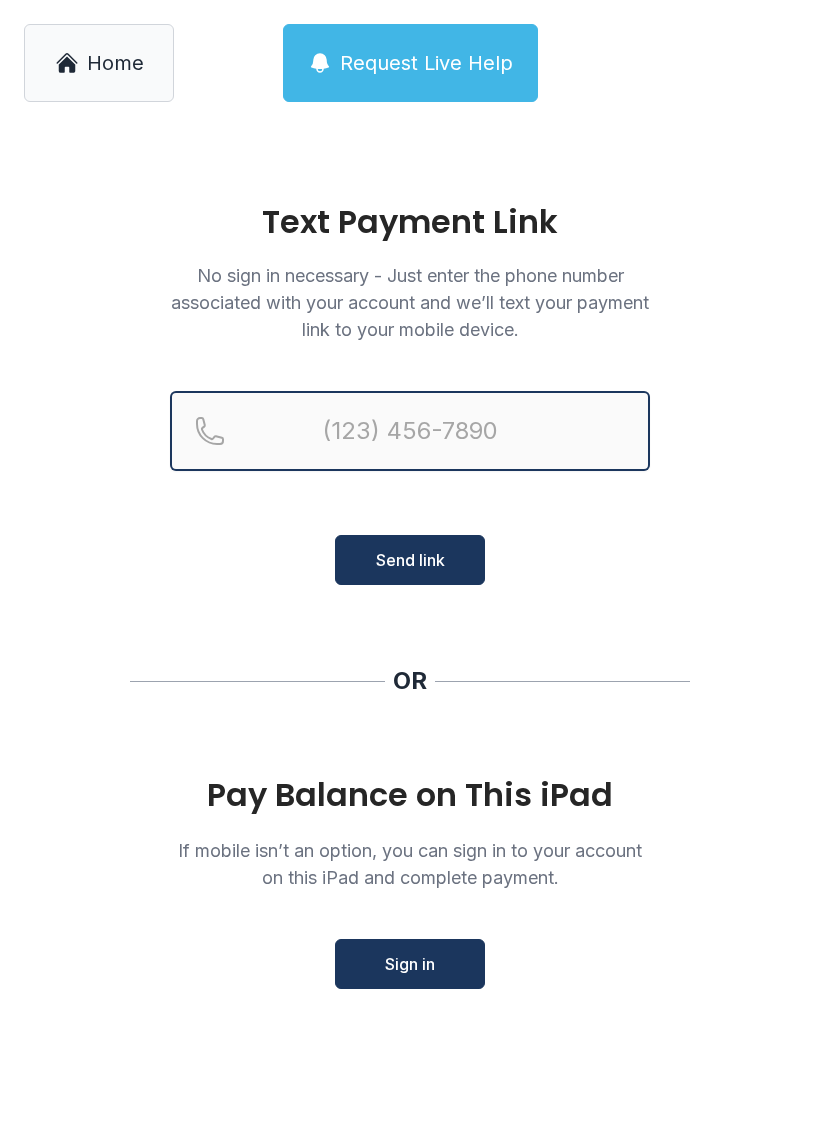 click at bounding box center (410, 431) 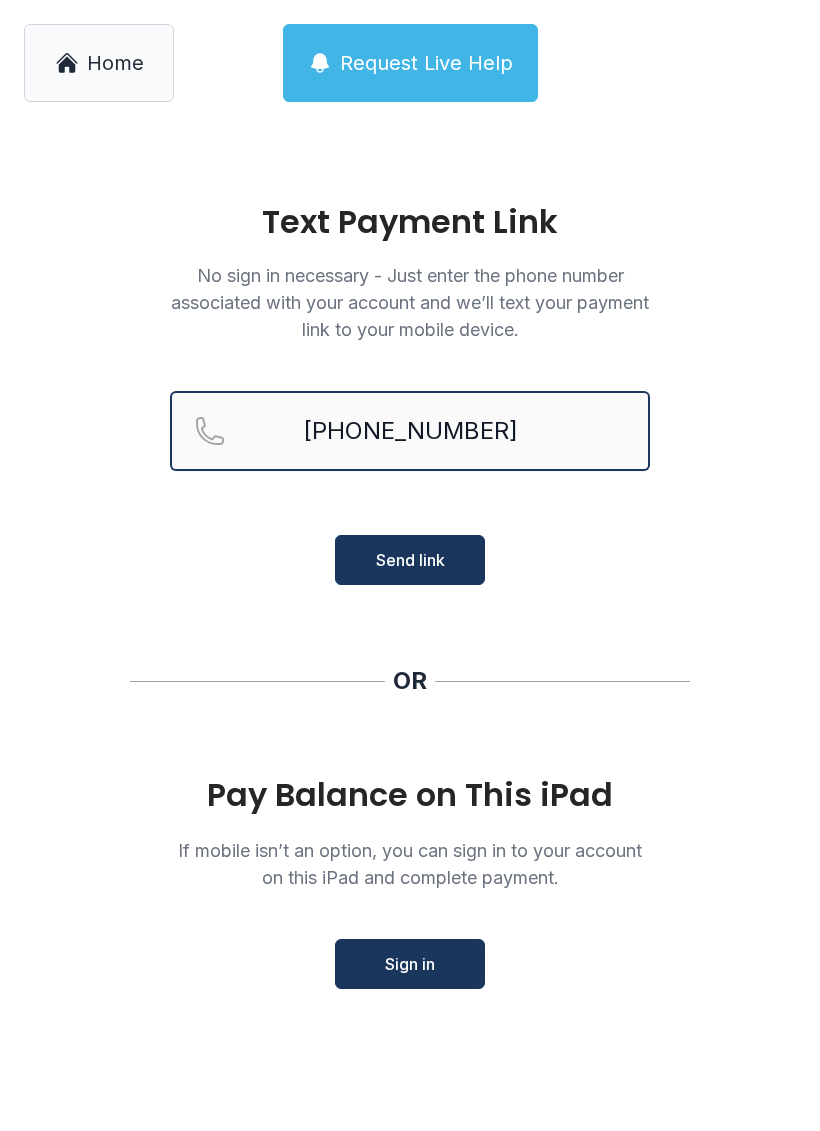 type on "[PHONE_NUMBER]" 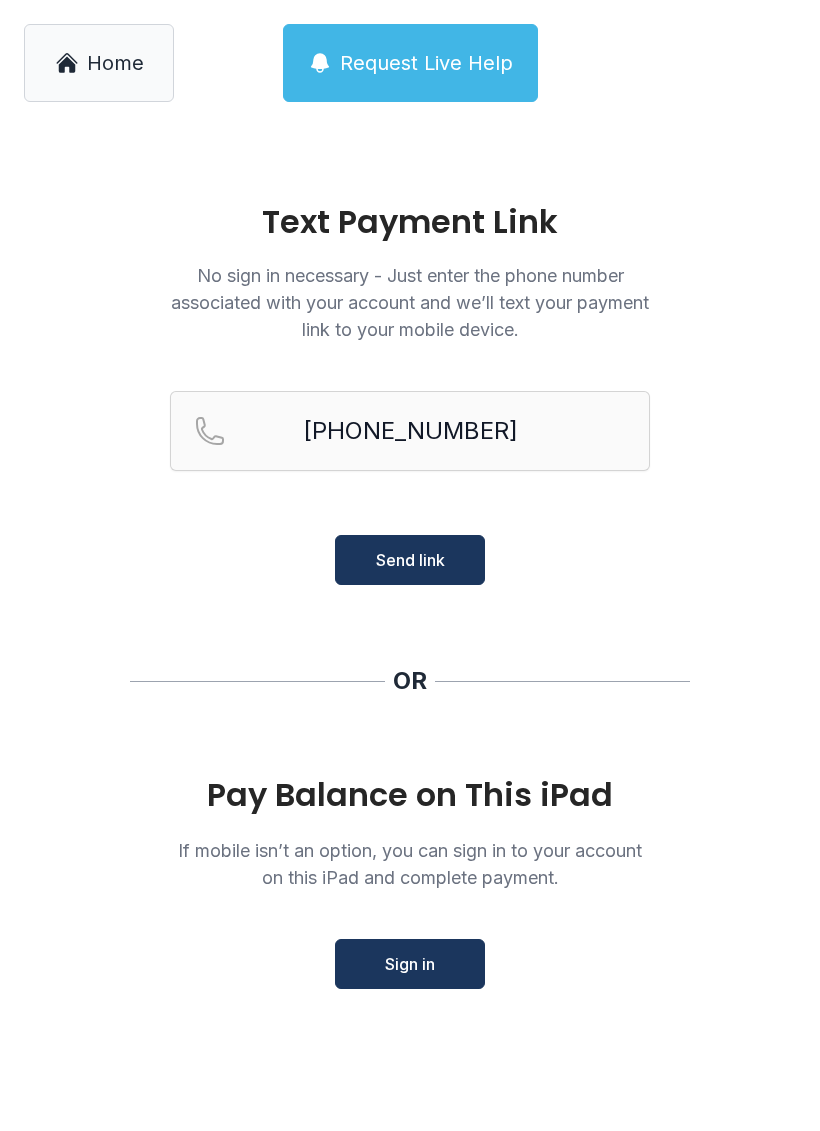 click on "Send link" at bounding box center (410, 560) 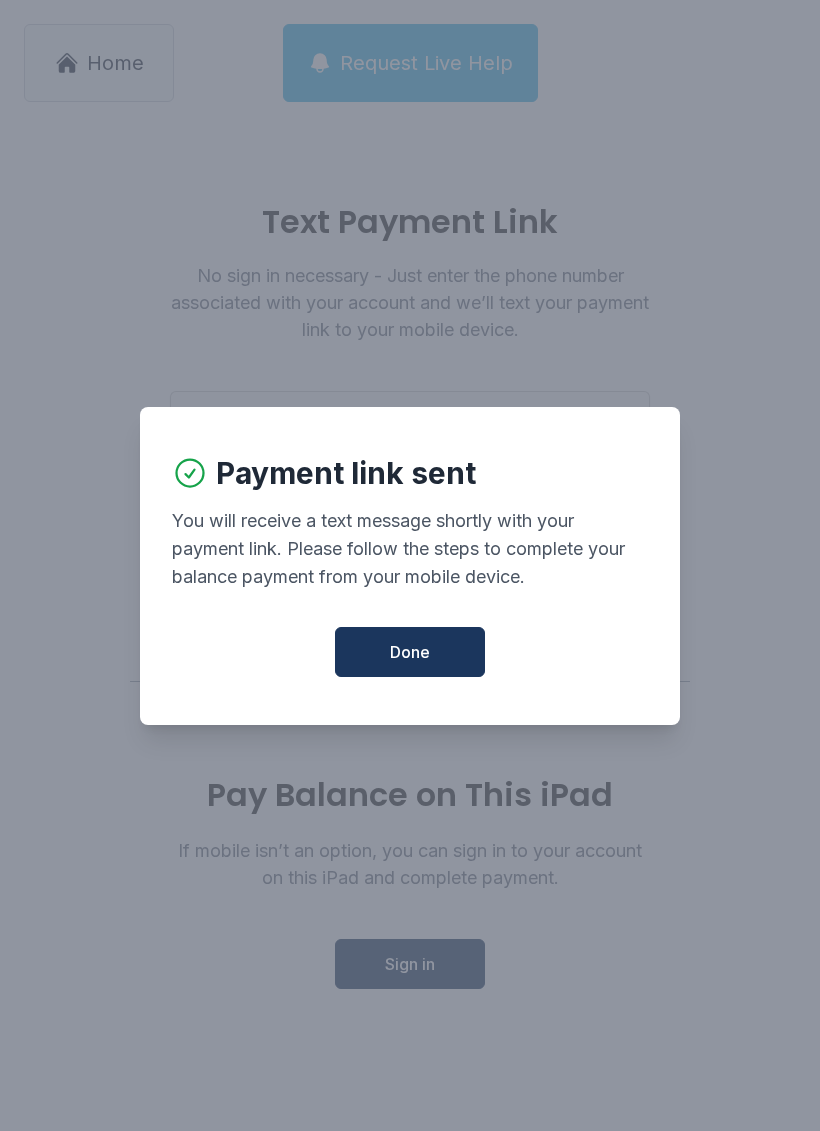 click on "Done" at bounding box center [410, 652] 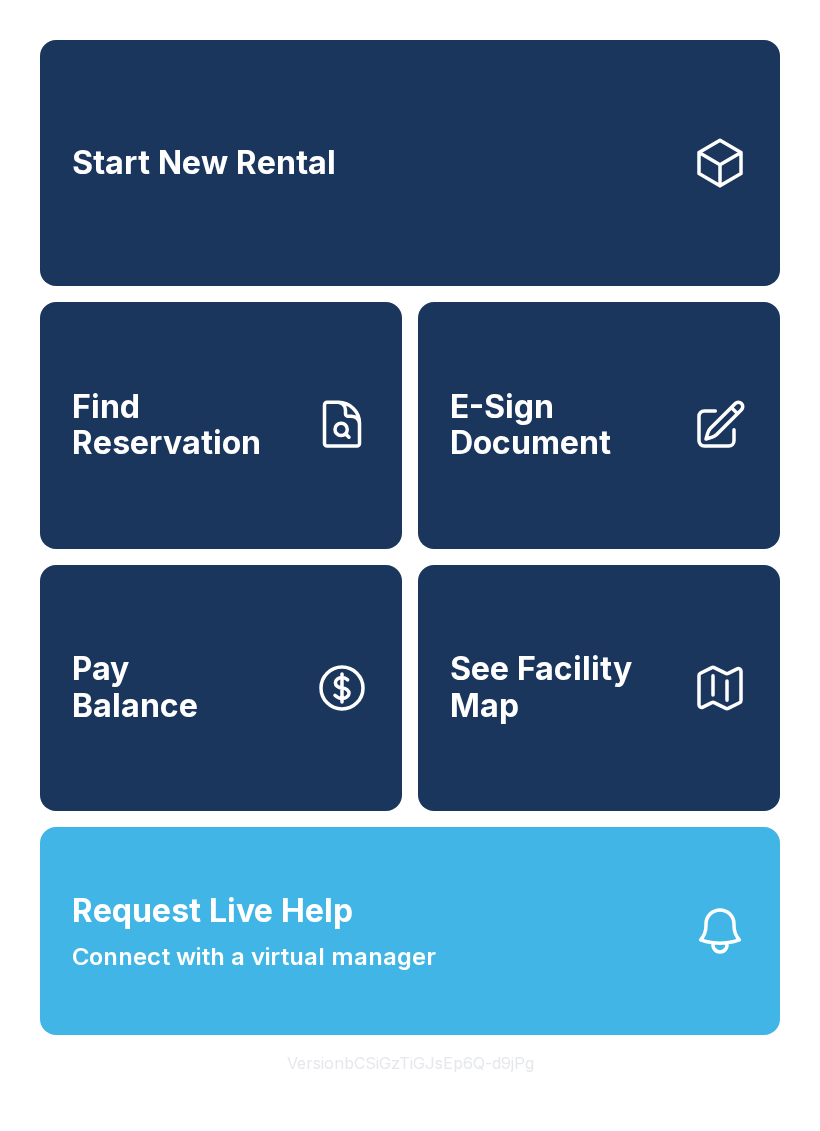 click on "Pay  Balance" at bounding box center (221, 688) 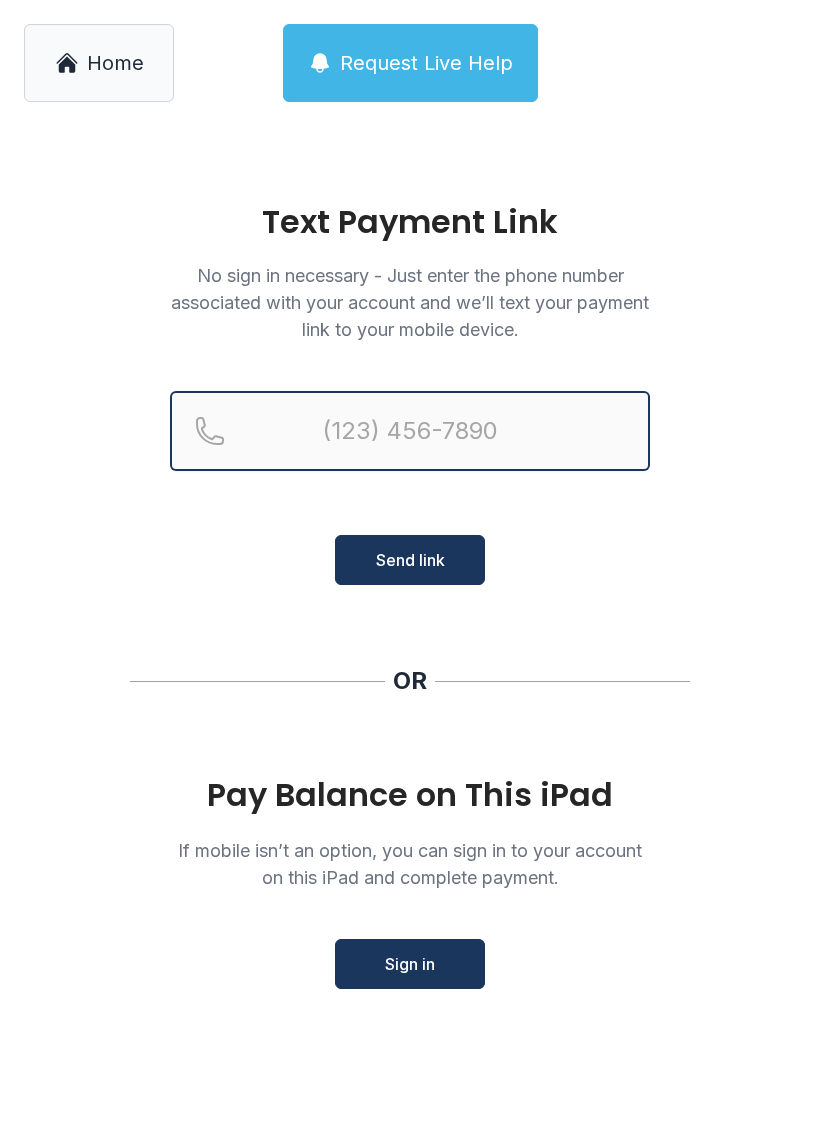 click at bounding box center (410, 431) 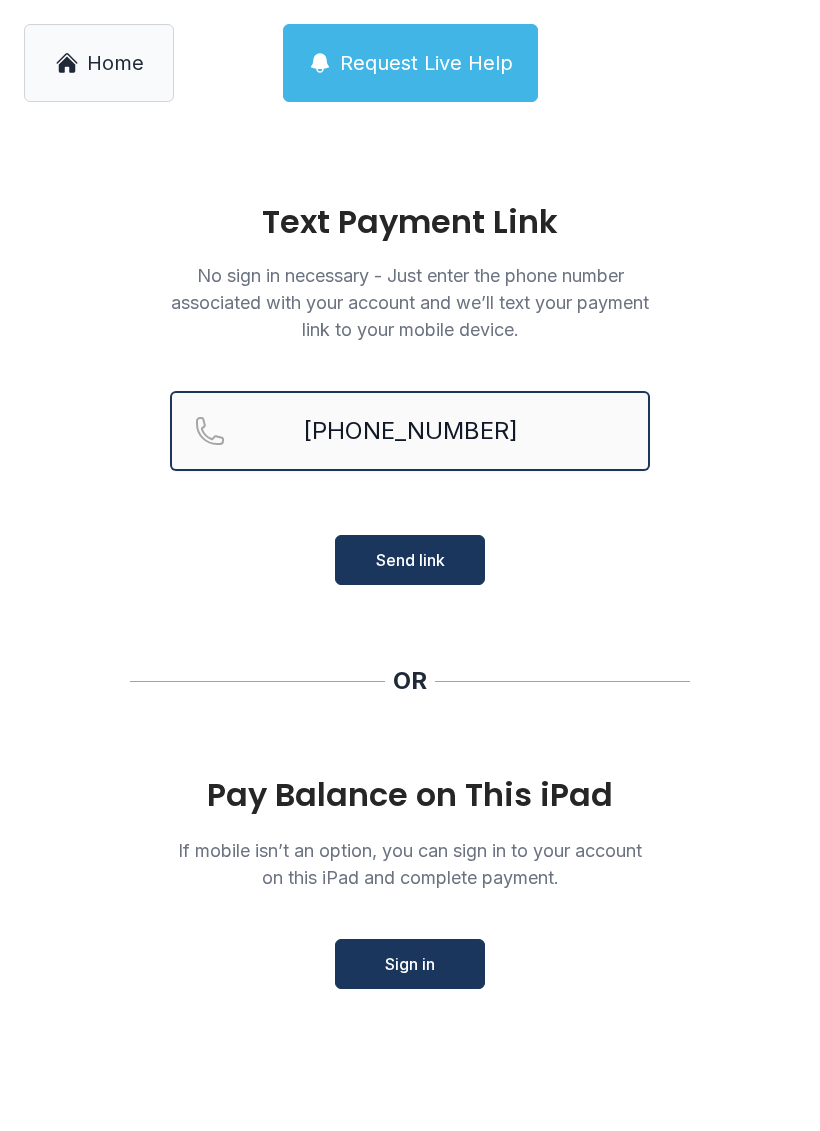 type on "[PHONE_NUMBER]" 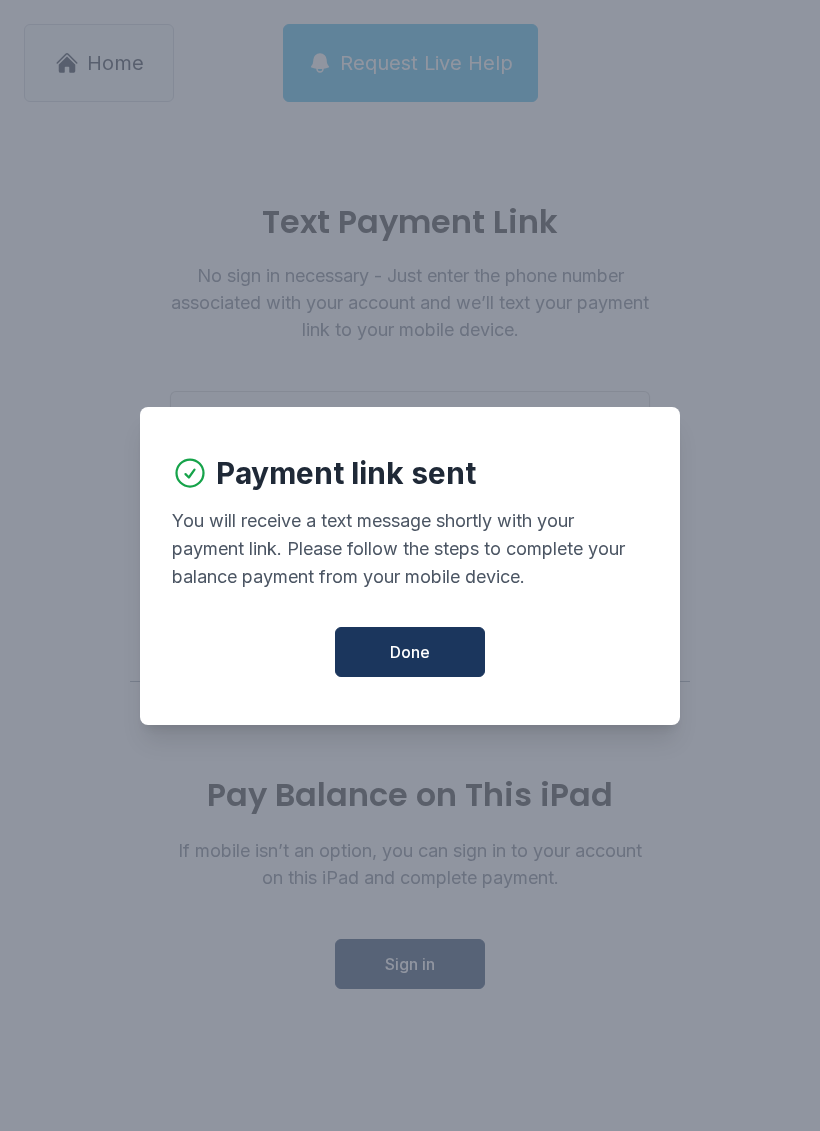 click on "Done" at bounding box center (410, 652) 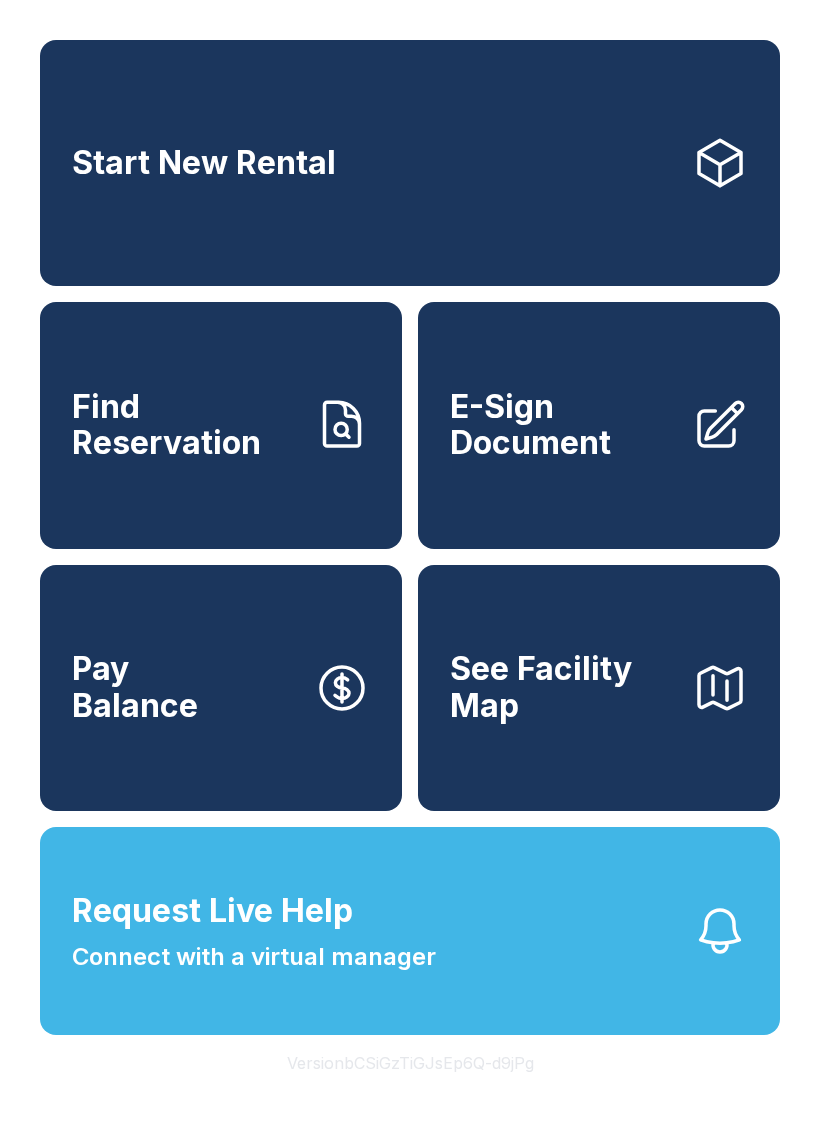 click on "See Facility Map" at bounding box center (563, 687) 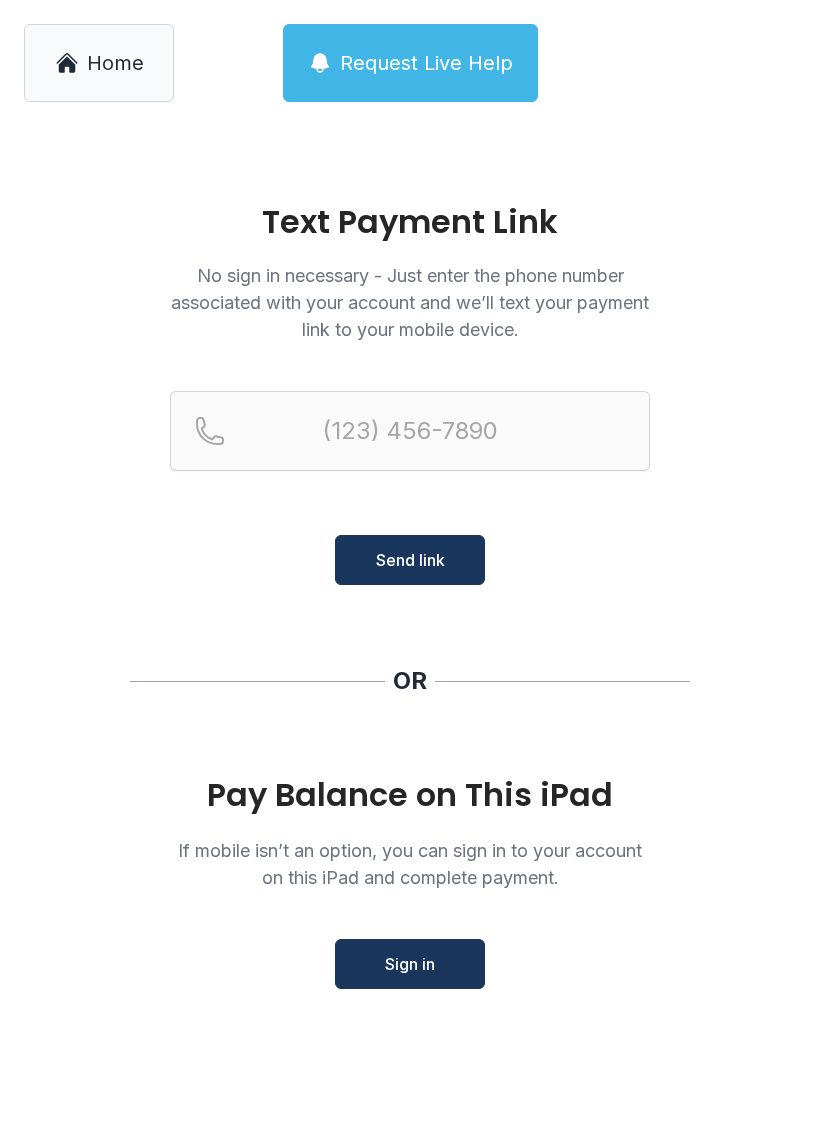click on "Home" at bounding box center [115, 63] 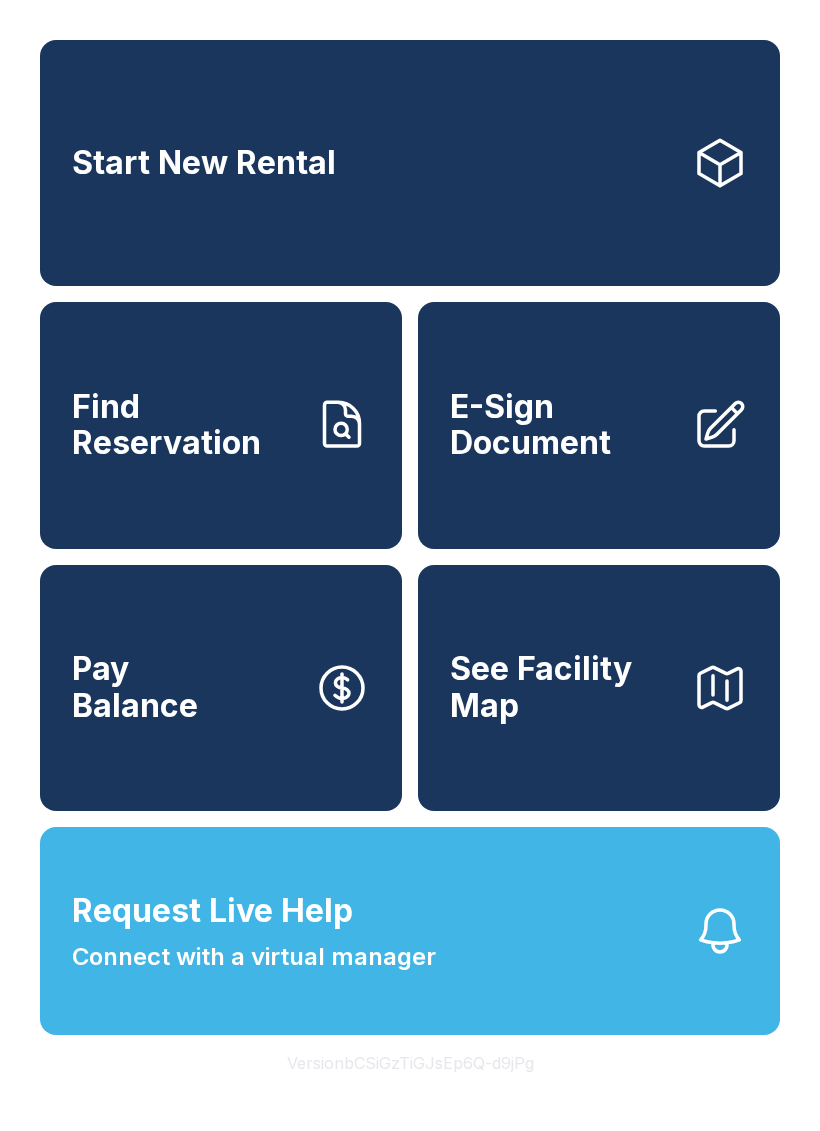click on "Start New Rental" at bounding box center (410, 163) 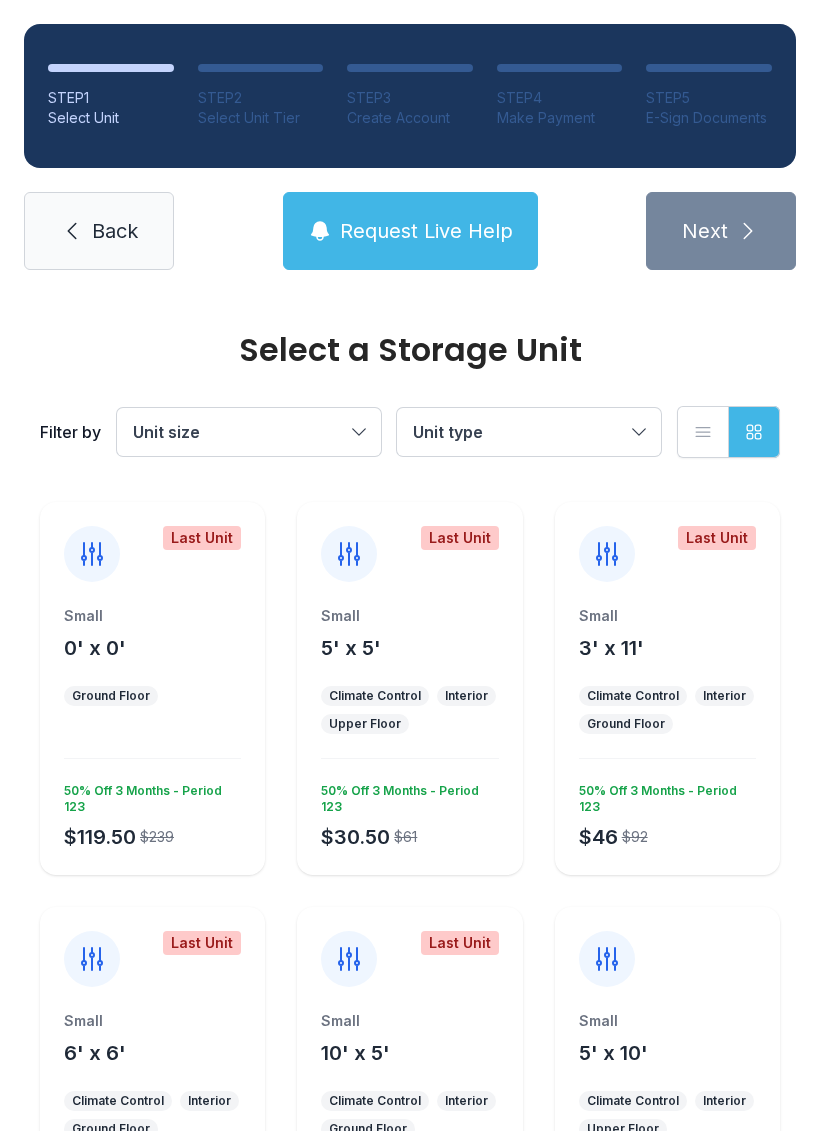 click on "Climate Control Interior Upper Floor" at bounding box center [409, 710] 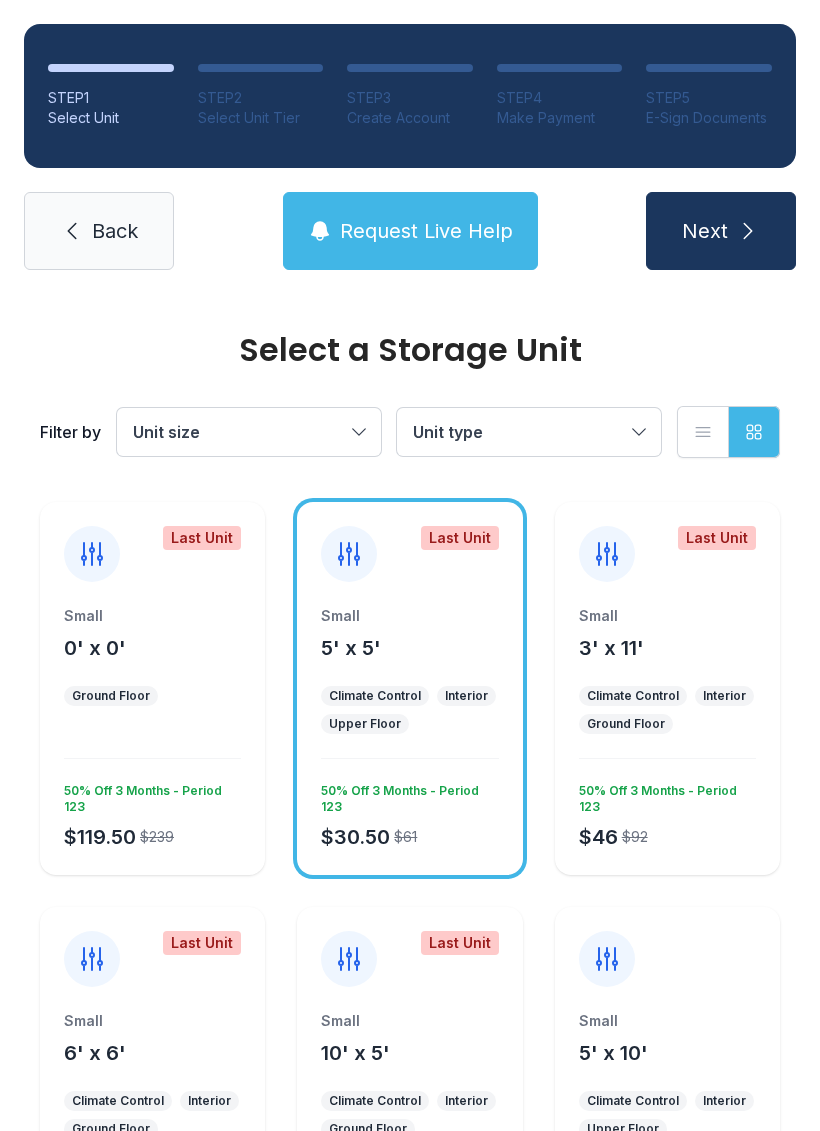 click on "Next" at bounding box center (721, 231) 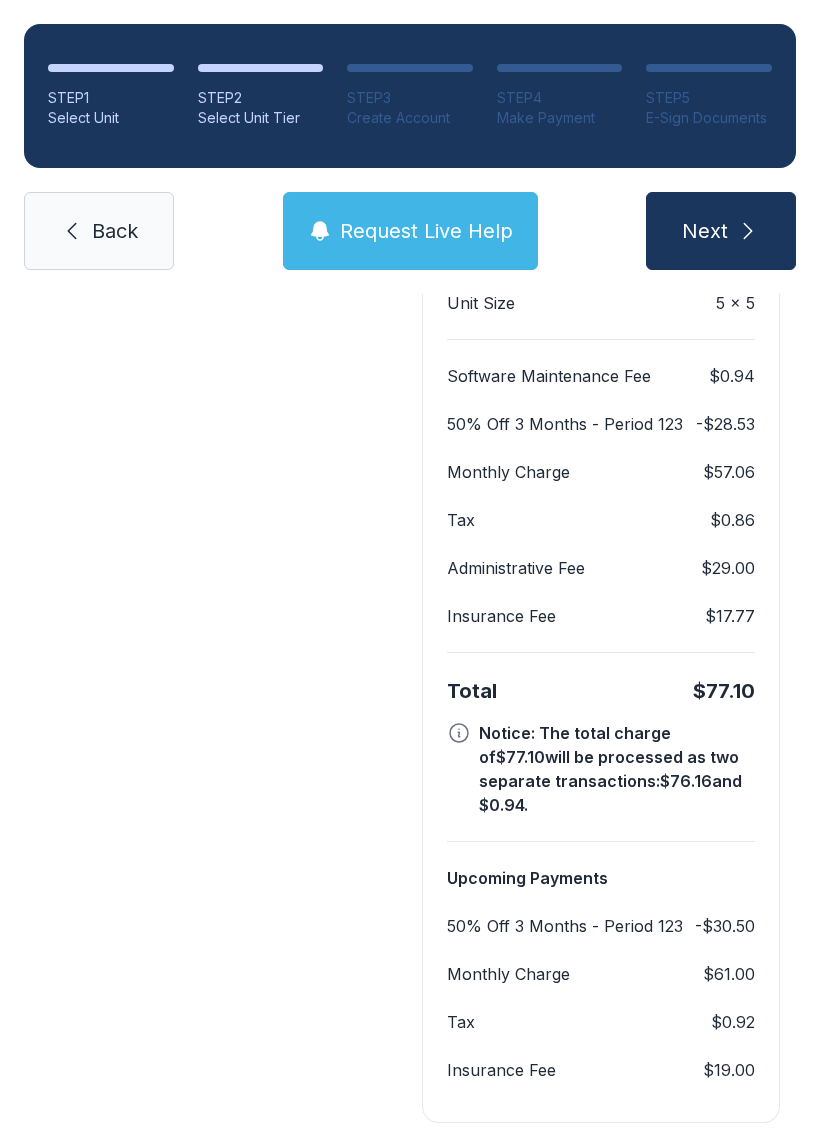 scroll, scrollTop: 882, scrollLeft: 0, axis: vertical 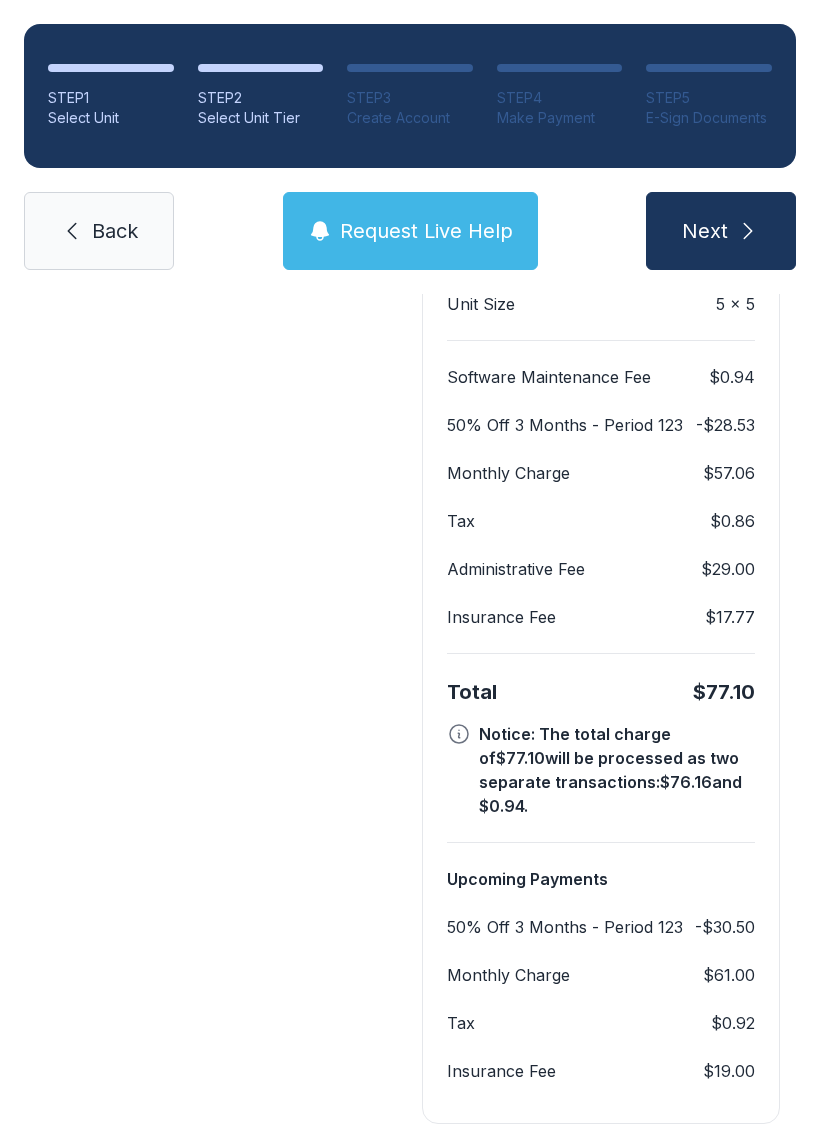 click on "Next" at bounding box center [721, 231] 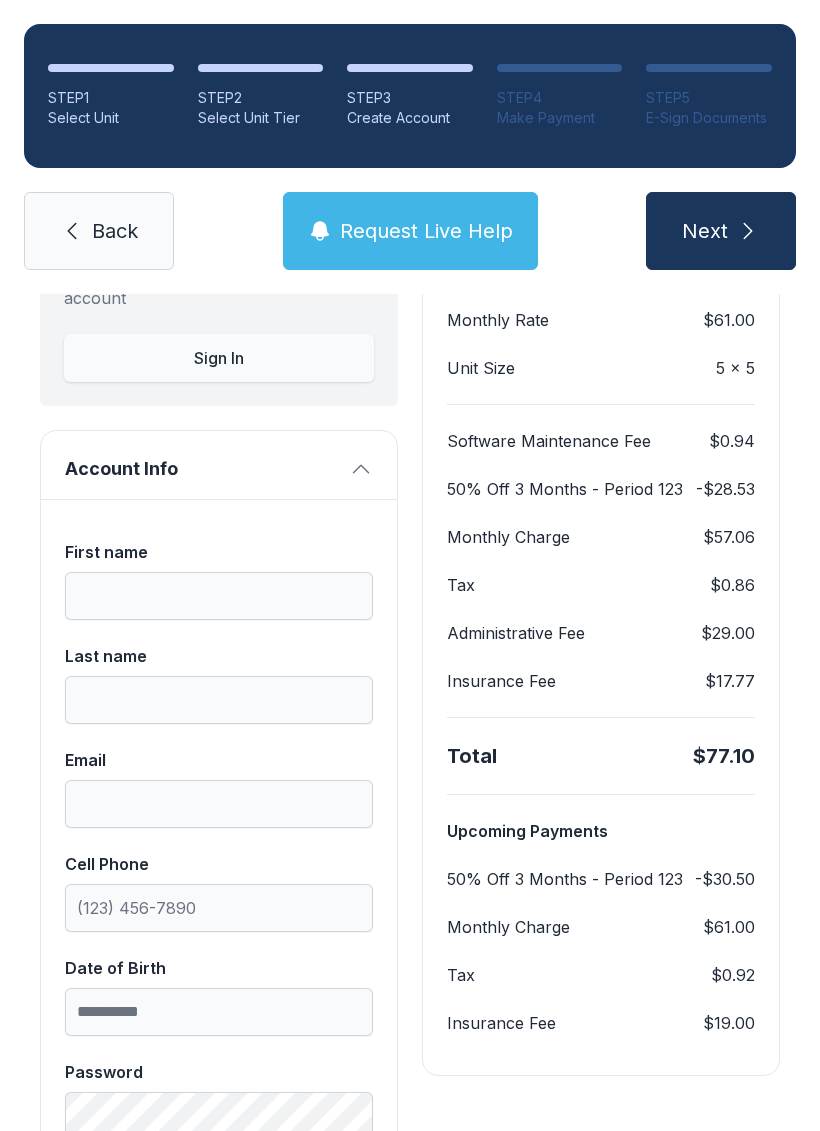 scroll, scrollTop: 209, scrollLeft: 0, axis: vertical 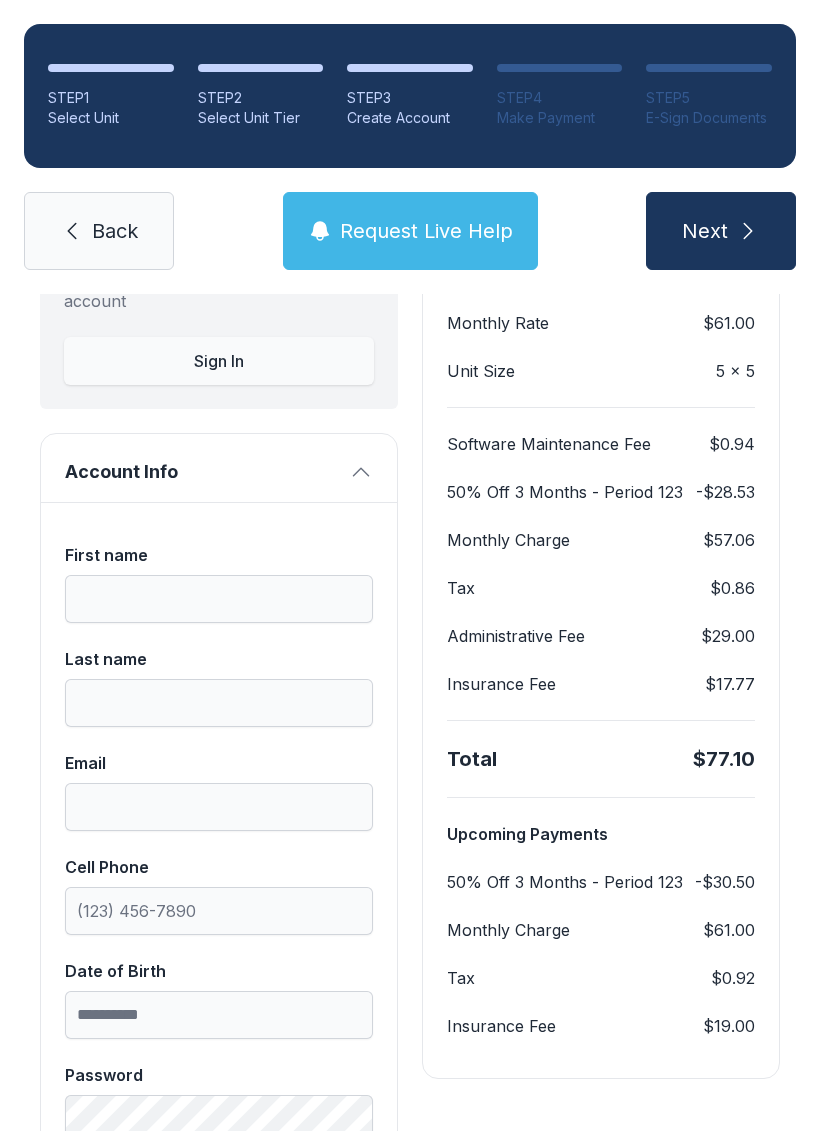 click on "First name" at bounding box center [219, 599] 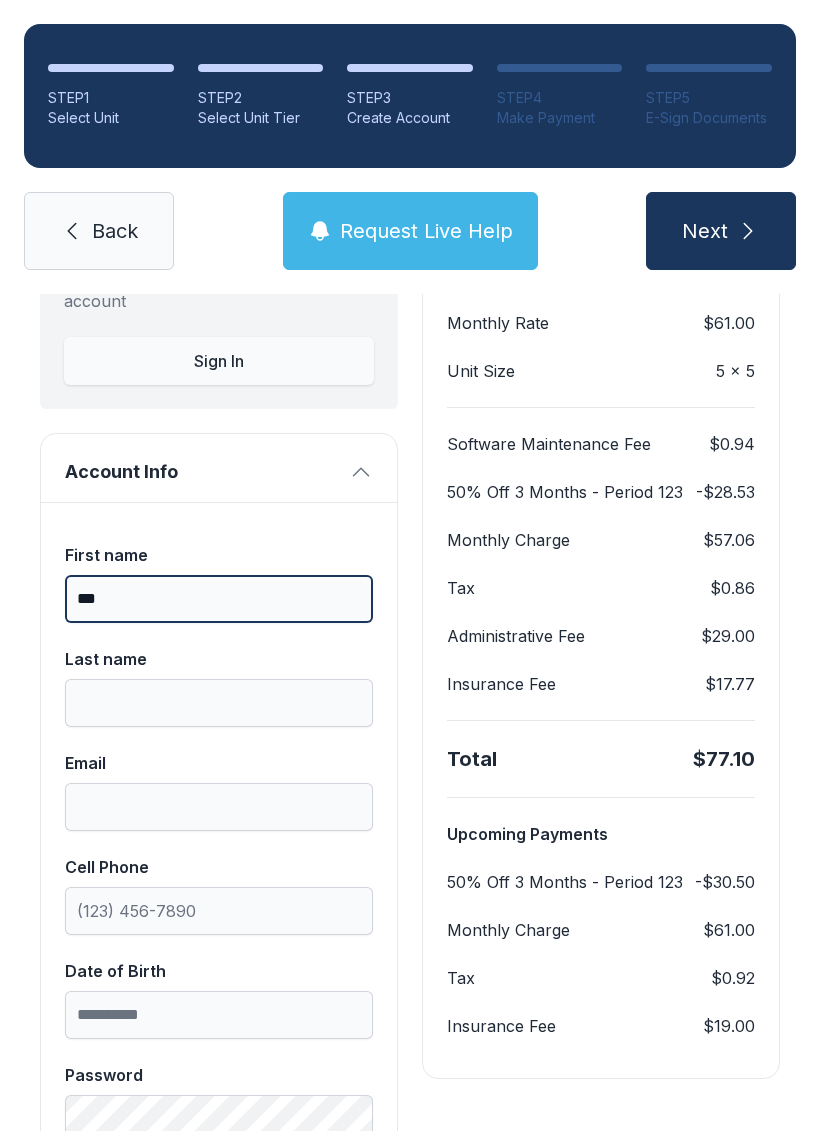 type on "***" 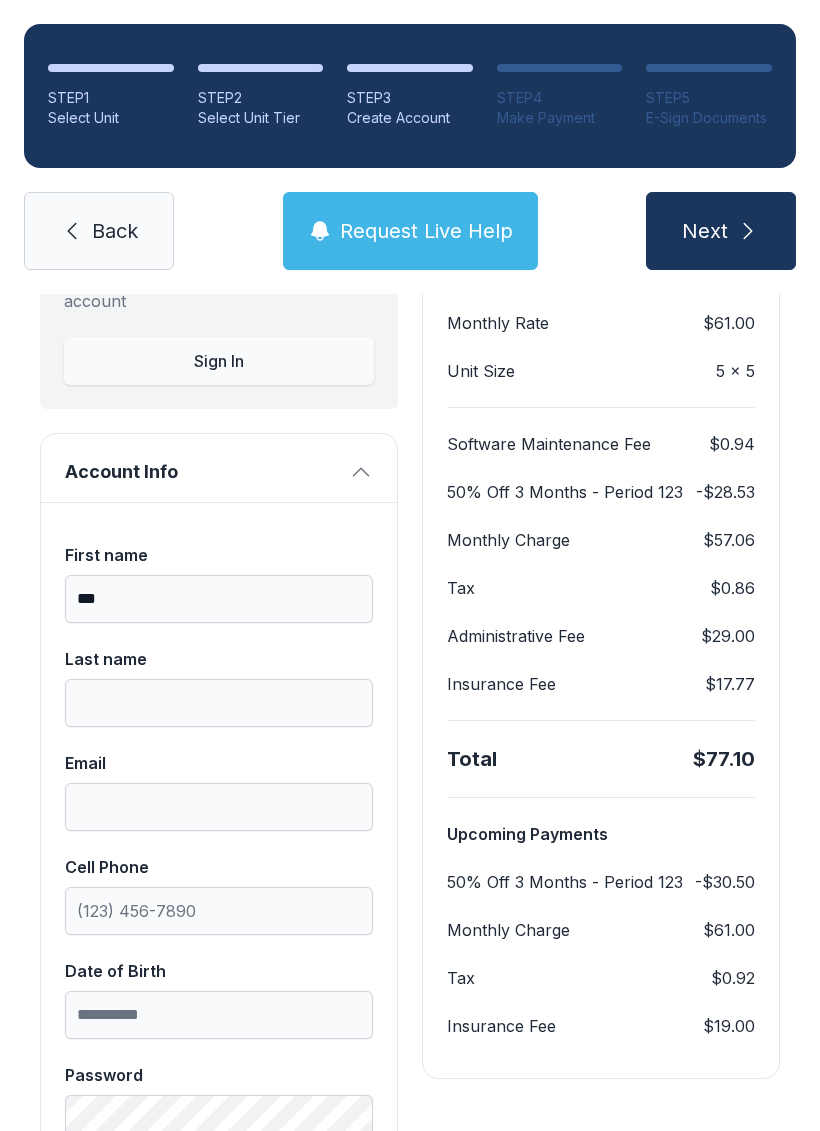 click on "Last name" at bounding box center [219, 703] 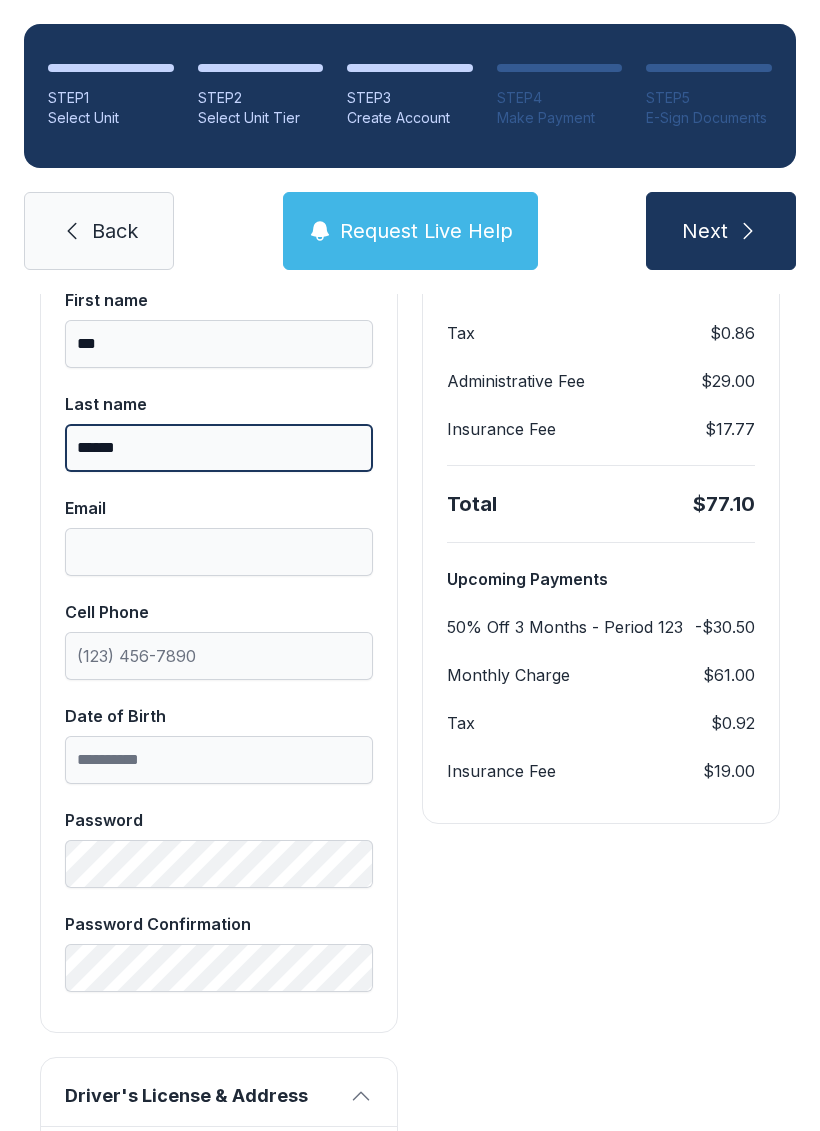 scroll, scrollTop: 462, scrollLeft: 0, axis: vertical 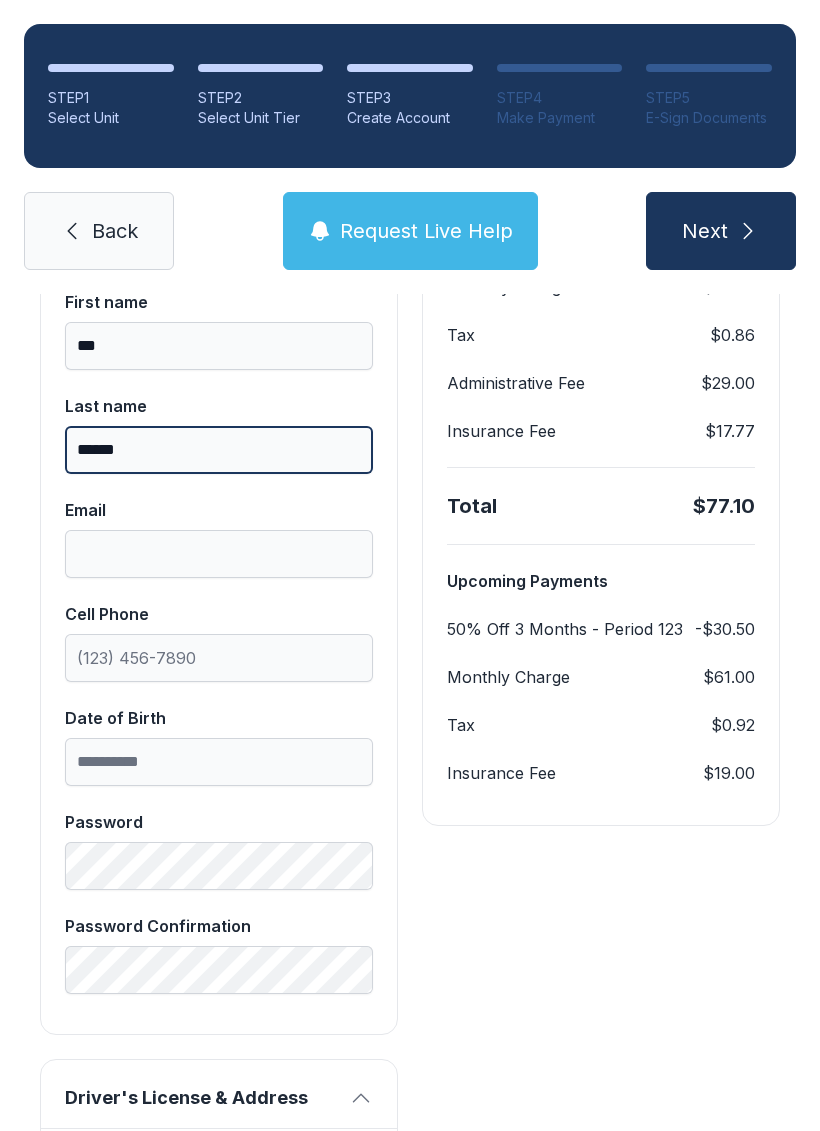 type on "******" 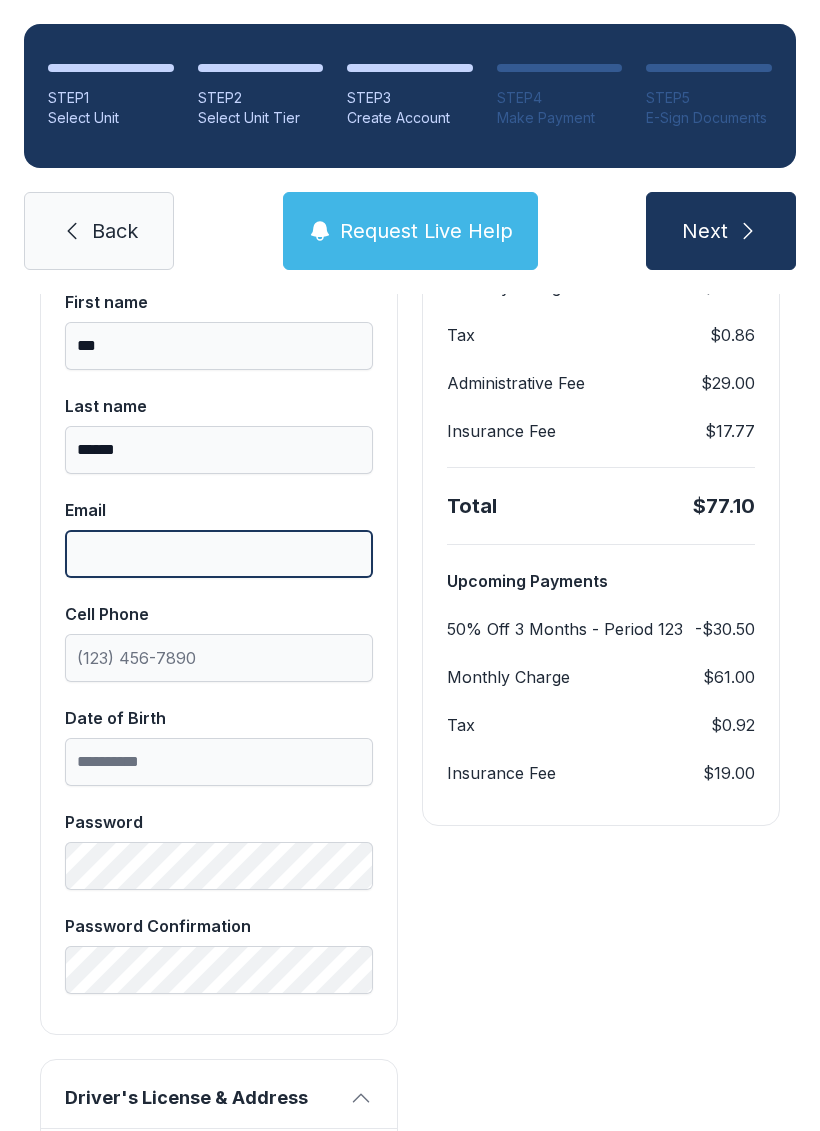 click on "Email" at bounding box center [219, 554] 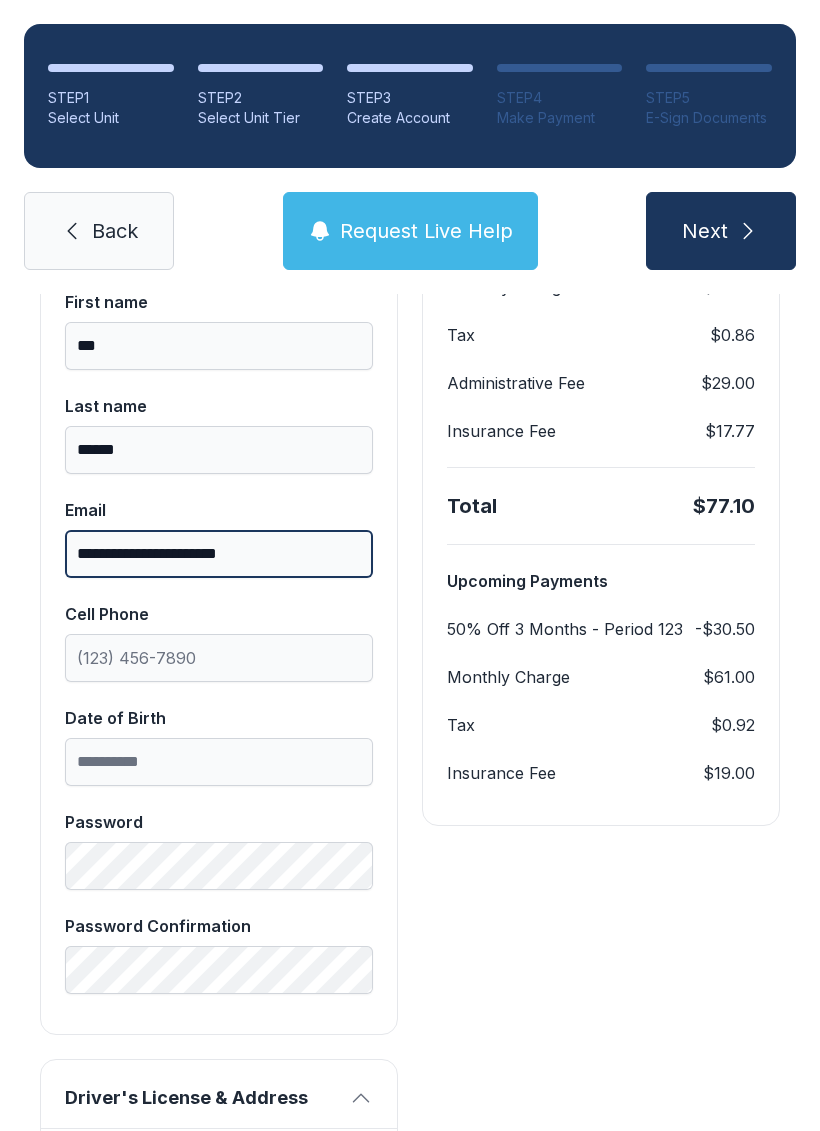 type on "**********" 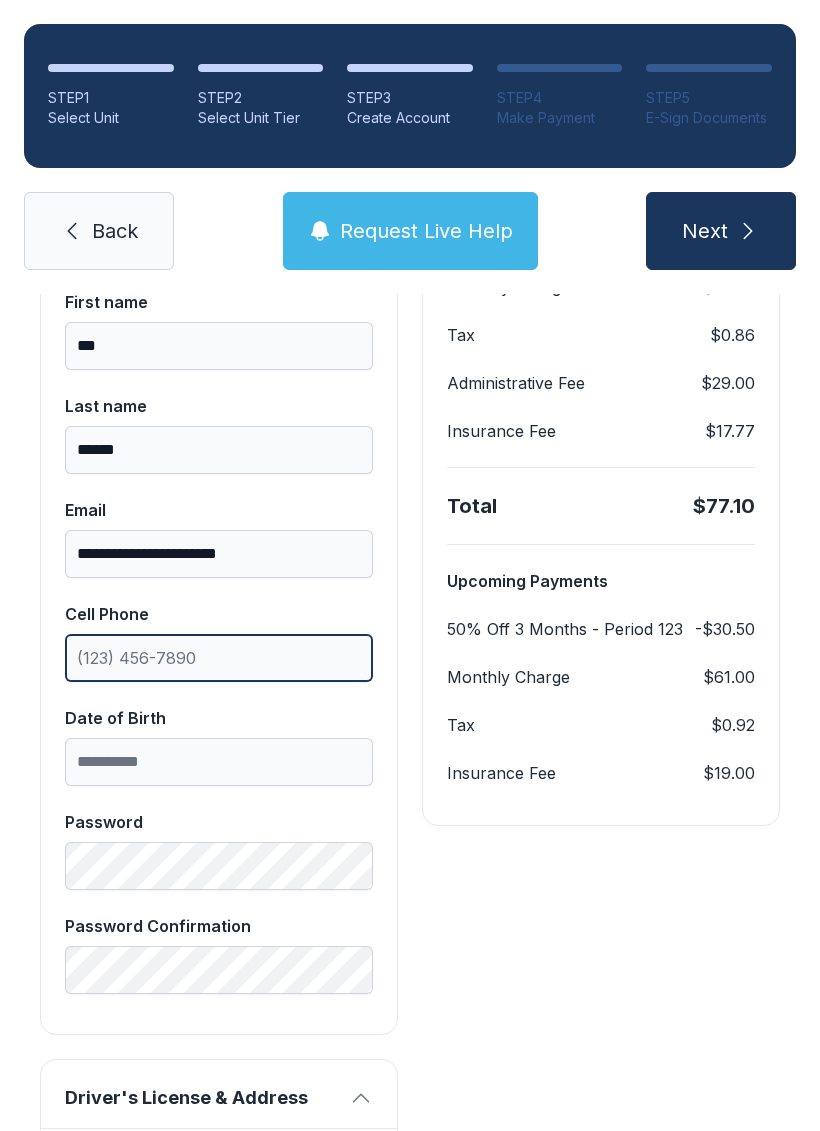 click on "Cell Phone" at bounding box center (219, 658) 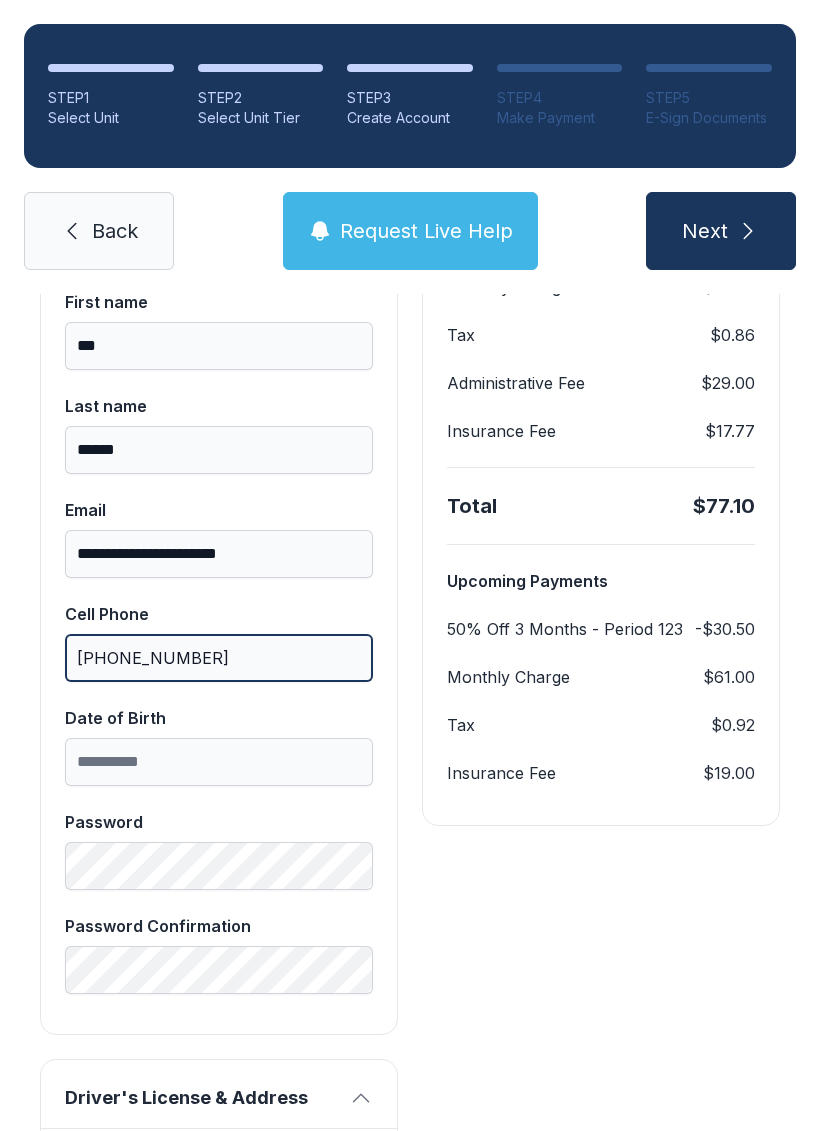 type on "[PHONE_NUMBER]" 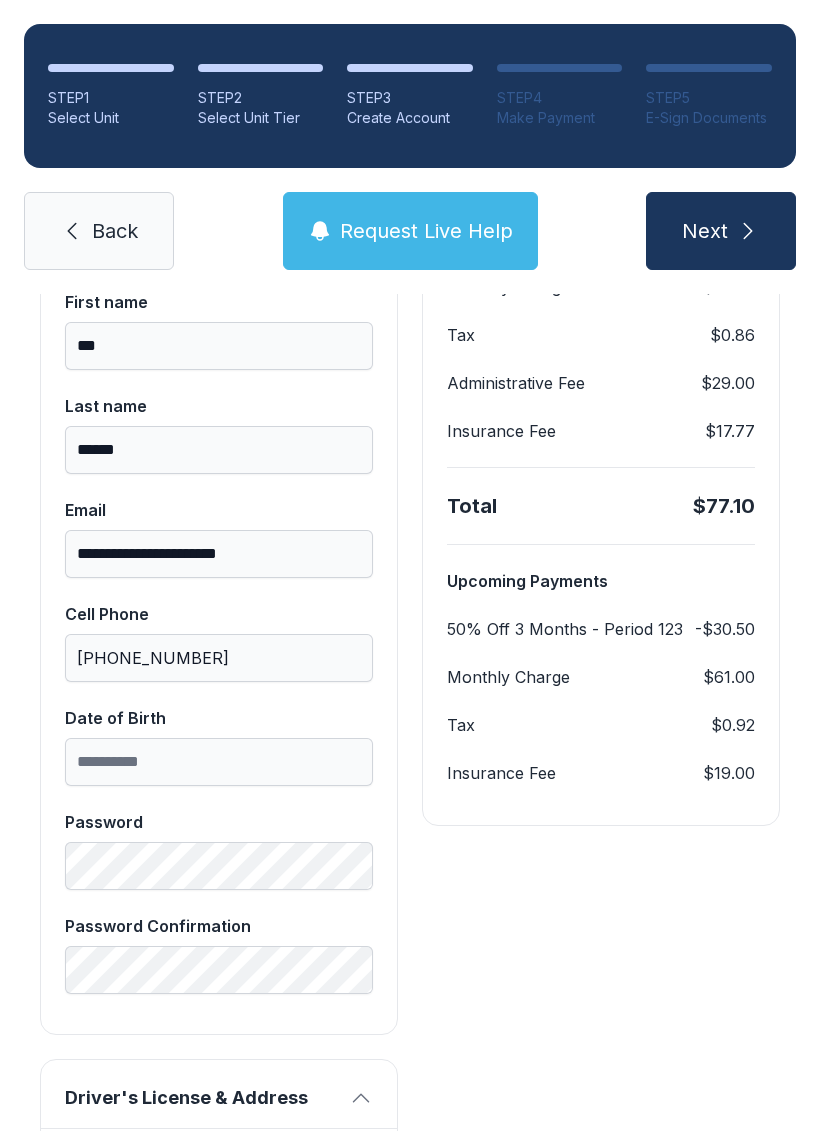 click on "Date of Birth" at bounding box center [219, 762] 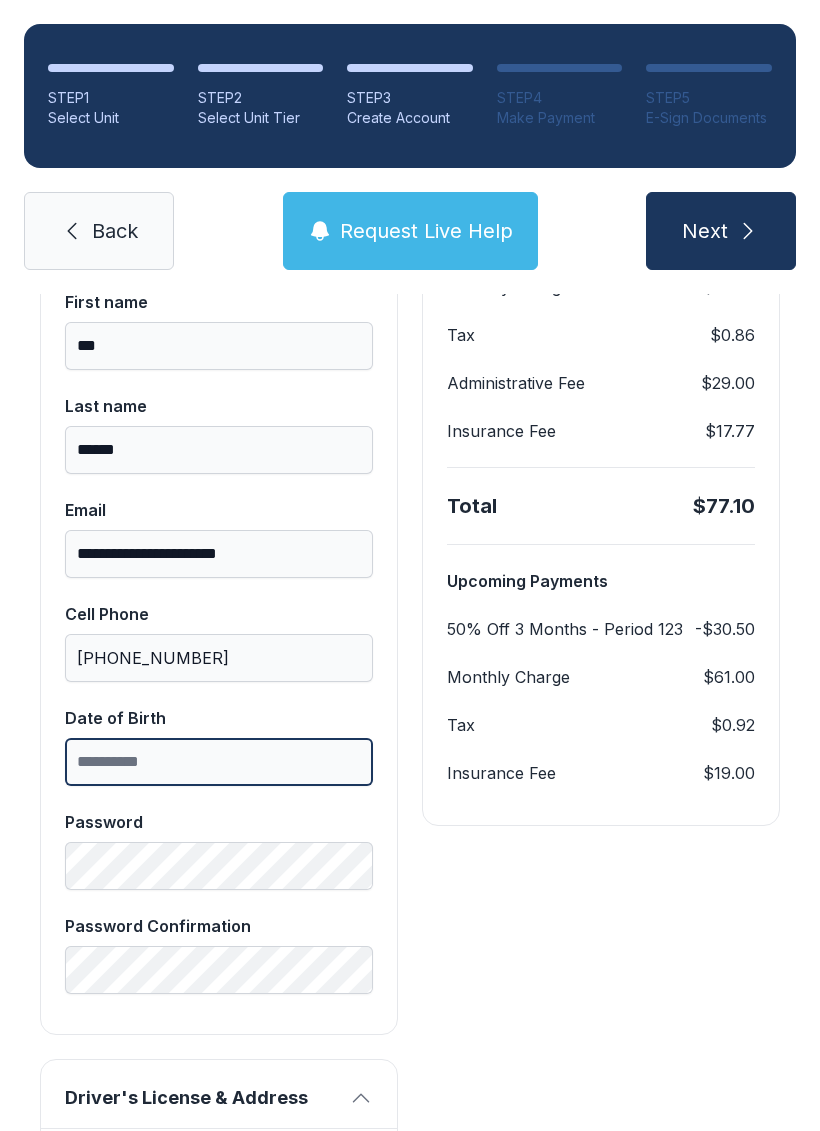 scroll, scrollTop: 49, scrollLeft: 0, axis: vertical 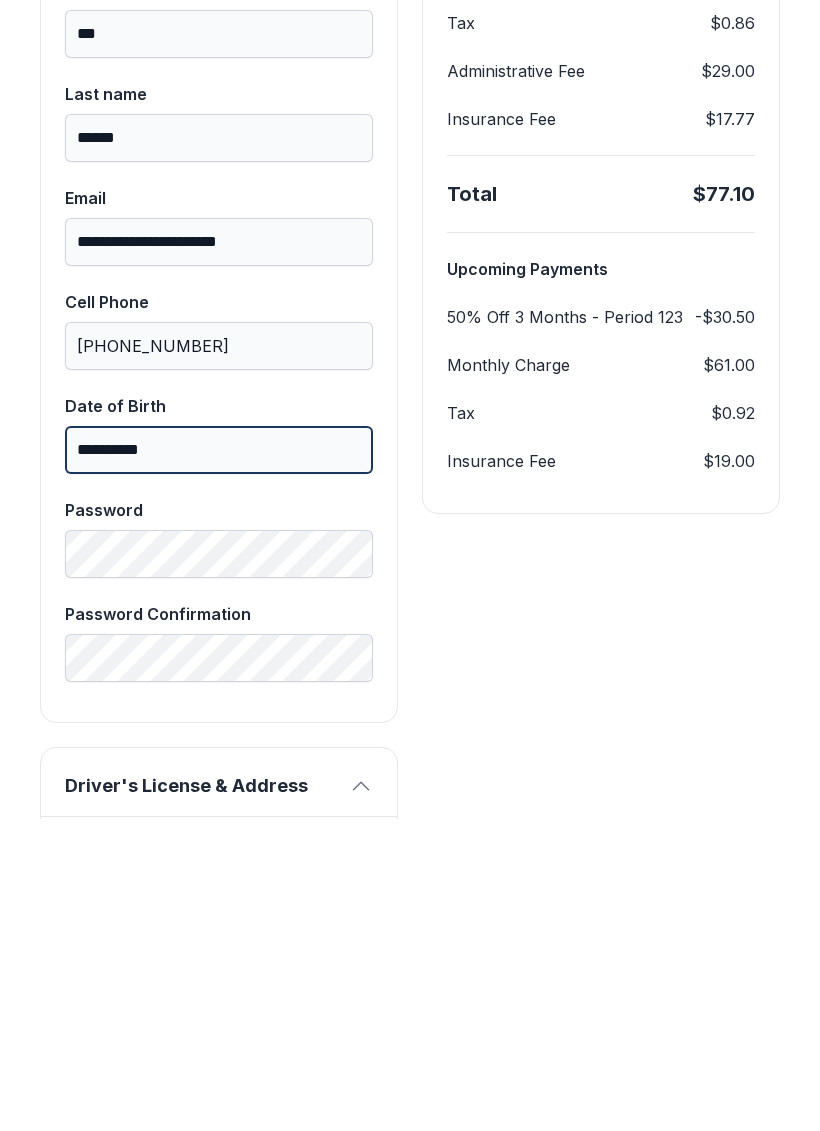 type on "**********" 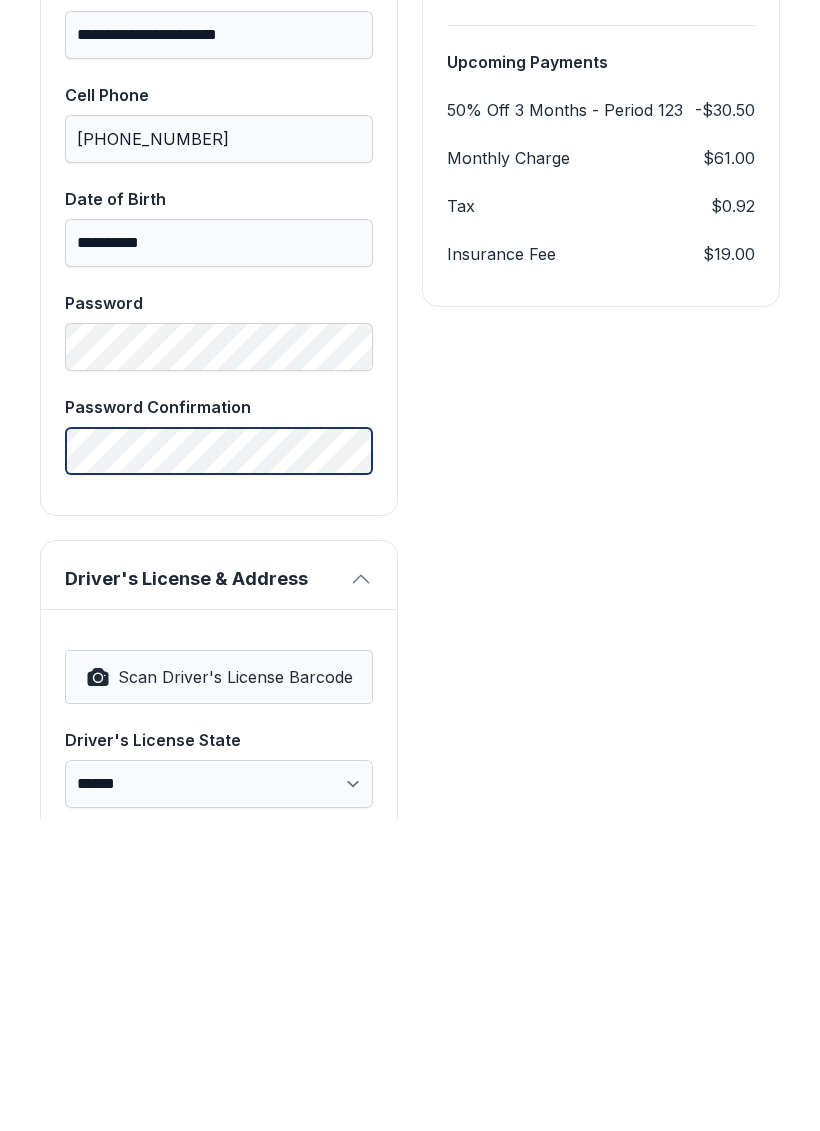 scroll, scrollTop: 668, scrollLeft: 0, axis: vertical 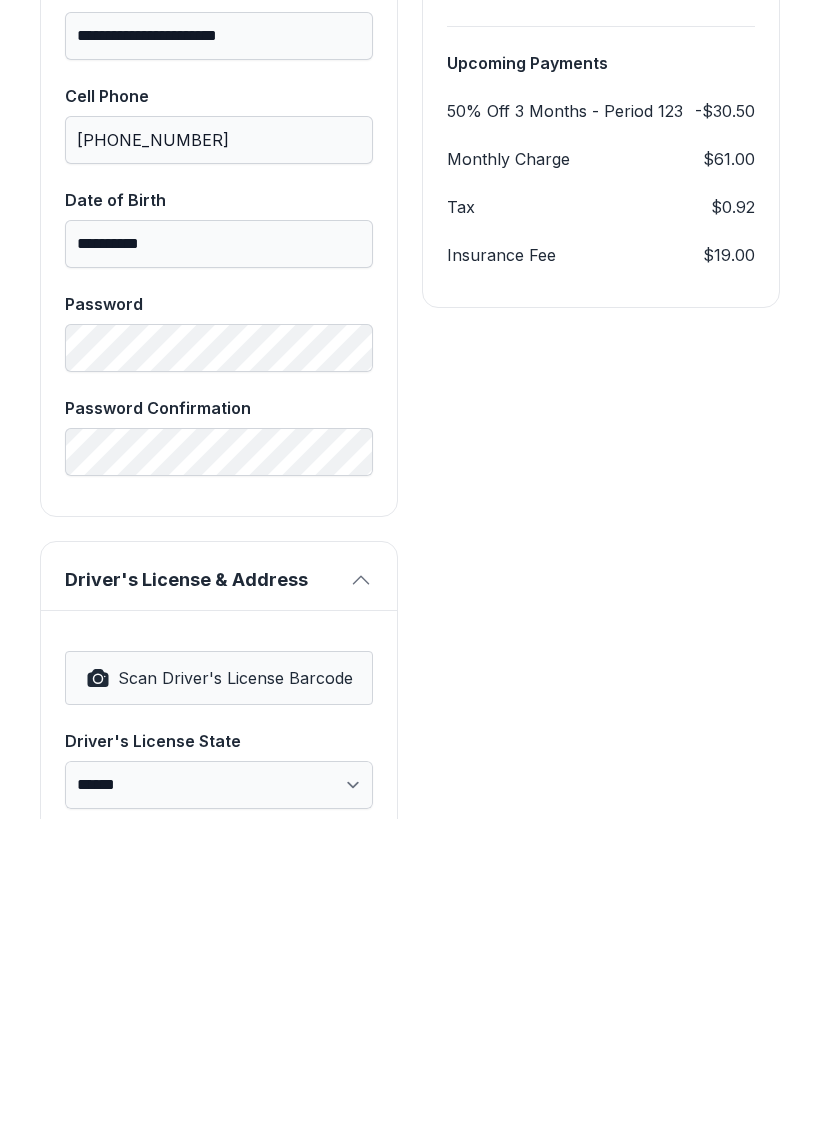 click on "Driver's License & Address" at bounding box center [203, 892] 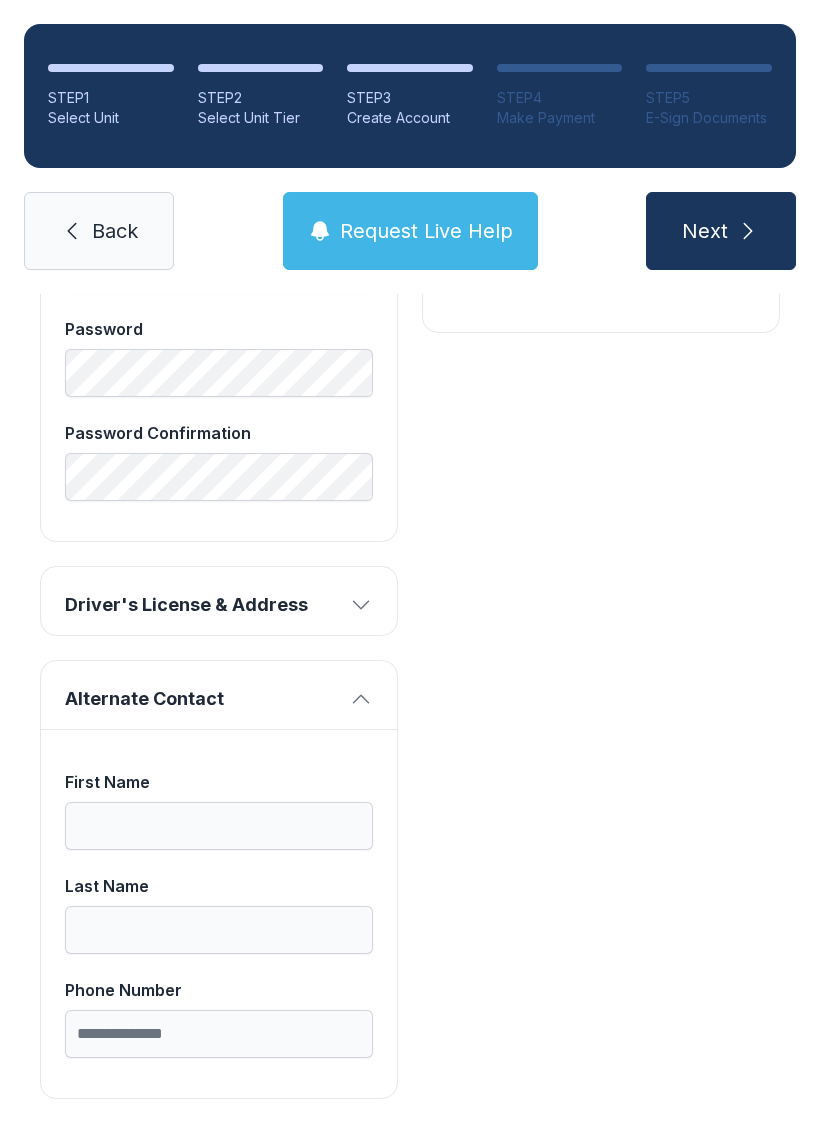 scroll, scrollTop: 954, scrollLeft: 0, axis: vertical 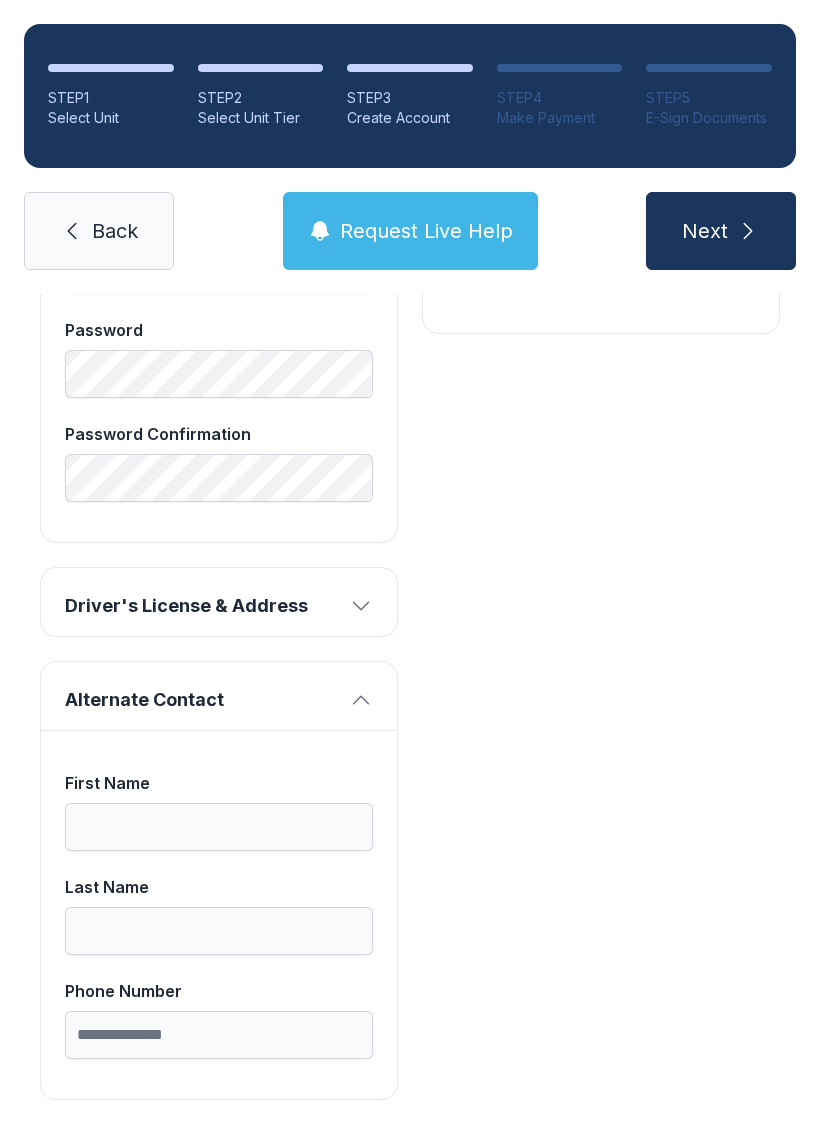 click on "Driver's License & Address" at bounding box center [203, 606] 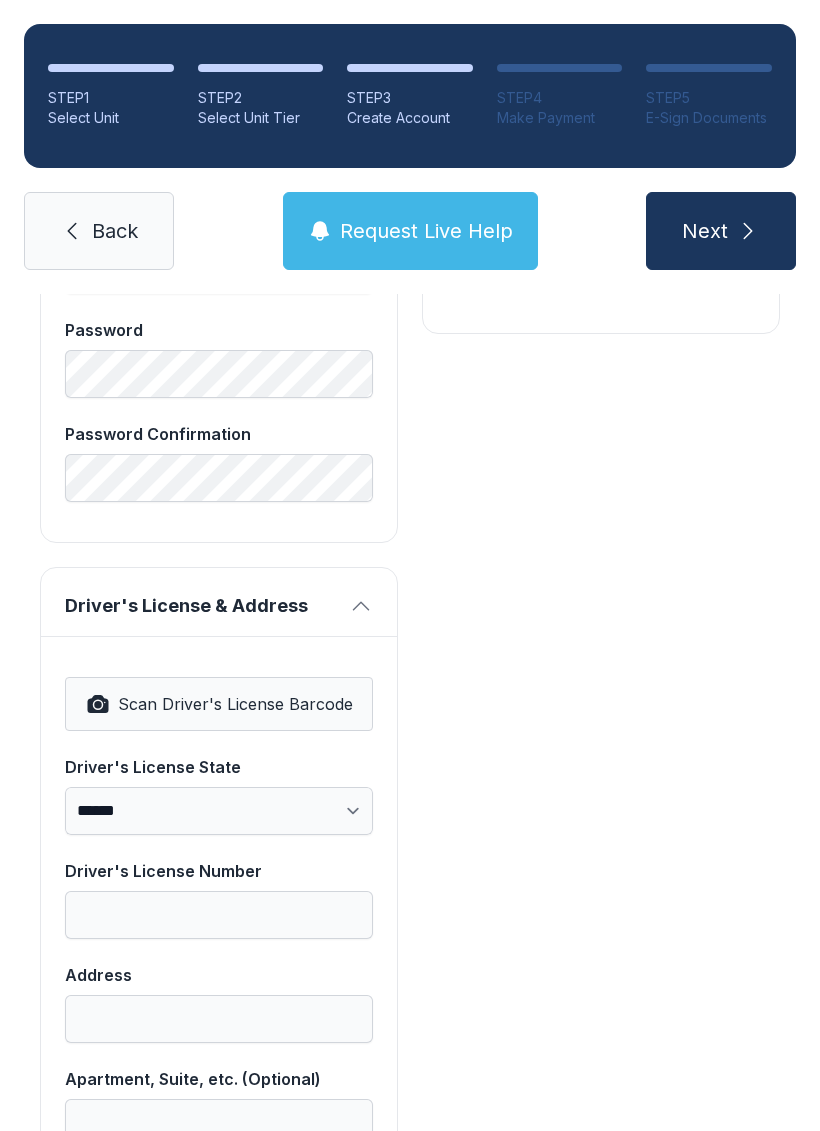 click on "Scan Driver's License Barcode" at bounding box center [235, 704] 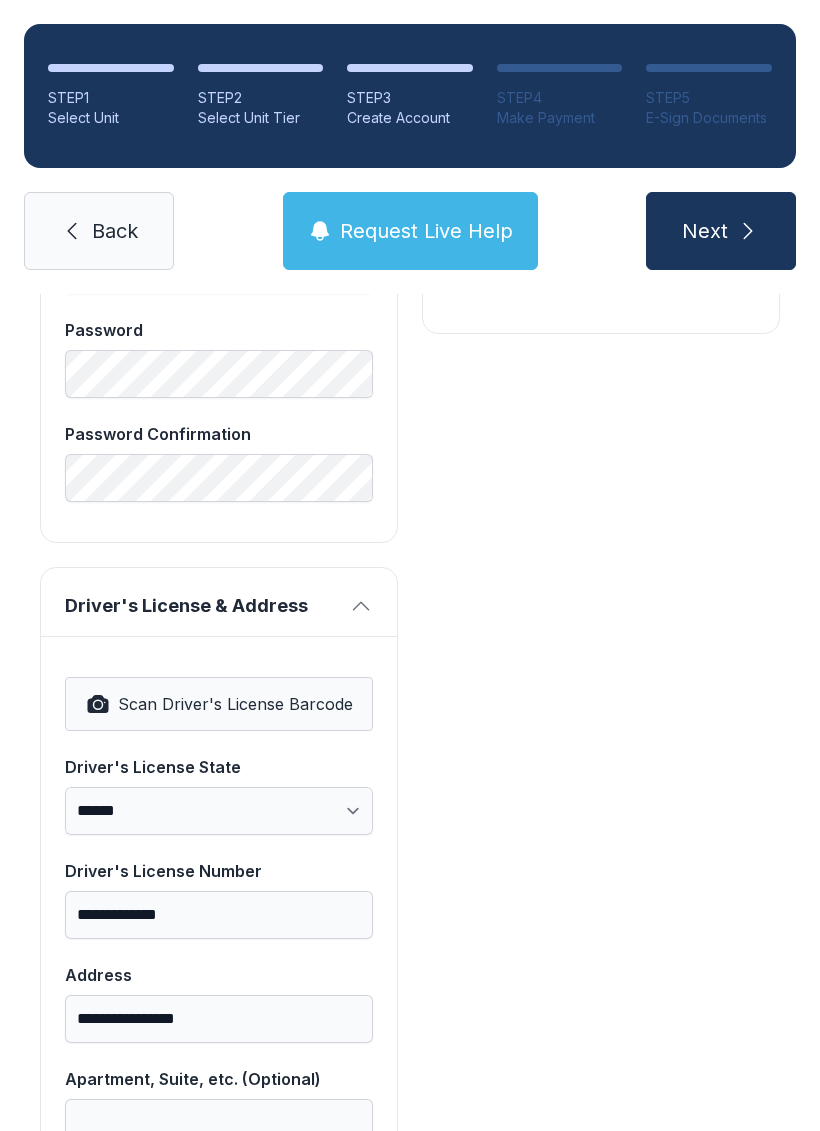 select on "**" 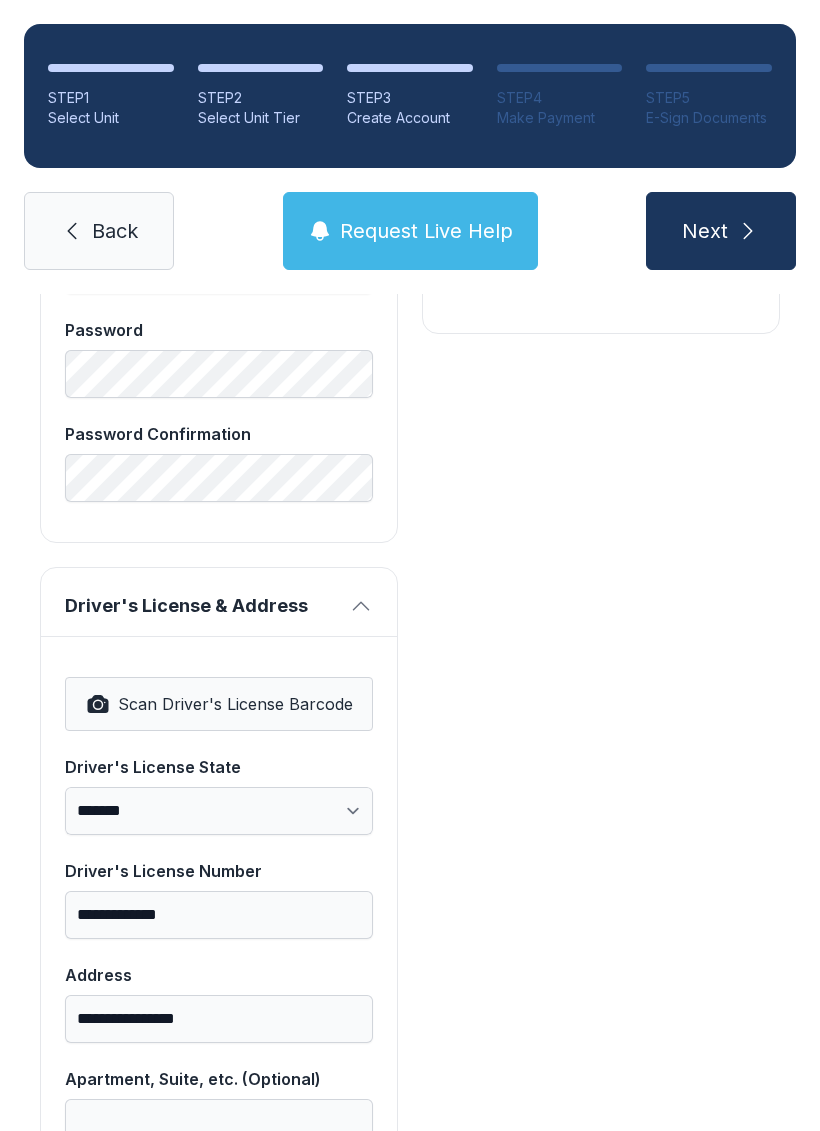 click on "Next" at bounding box center [721, 231] 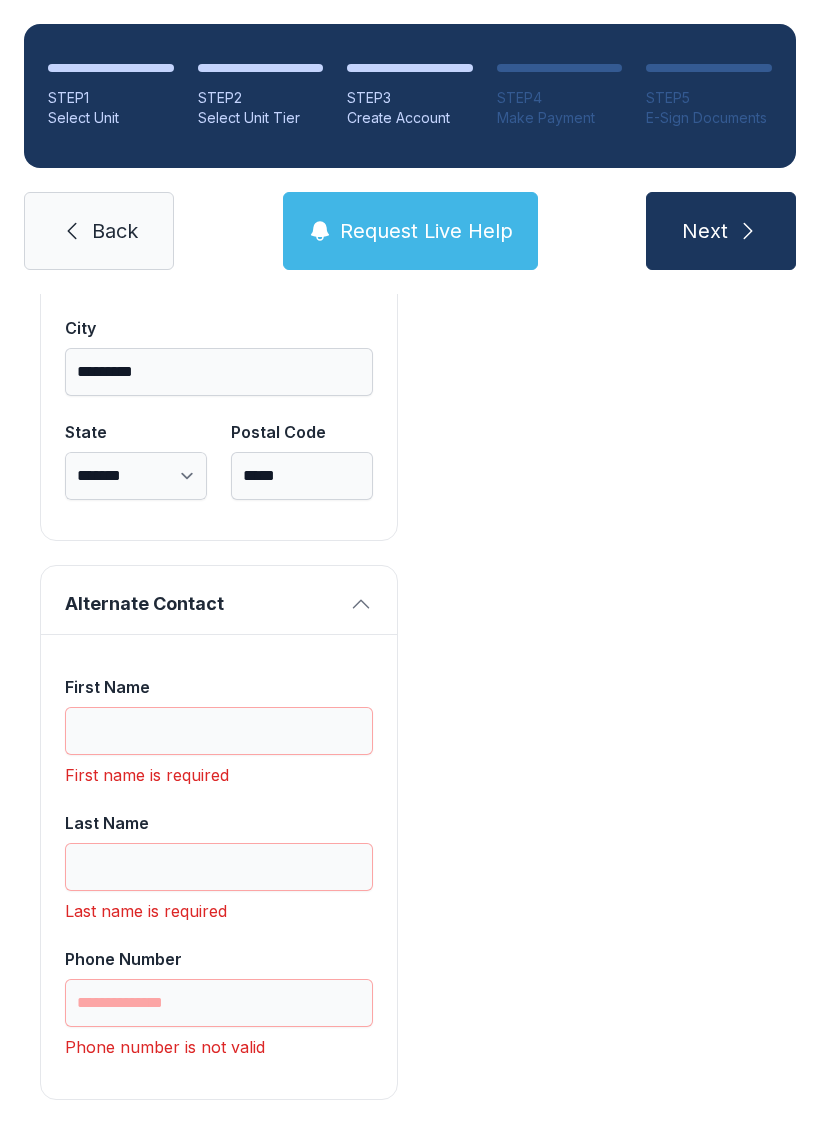 scroll, scrollTop: 1809, scrollLeft: 0, axis: vertical 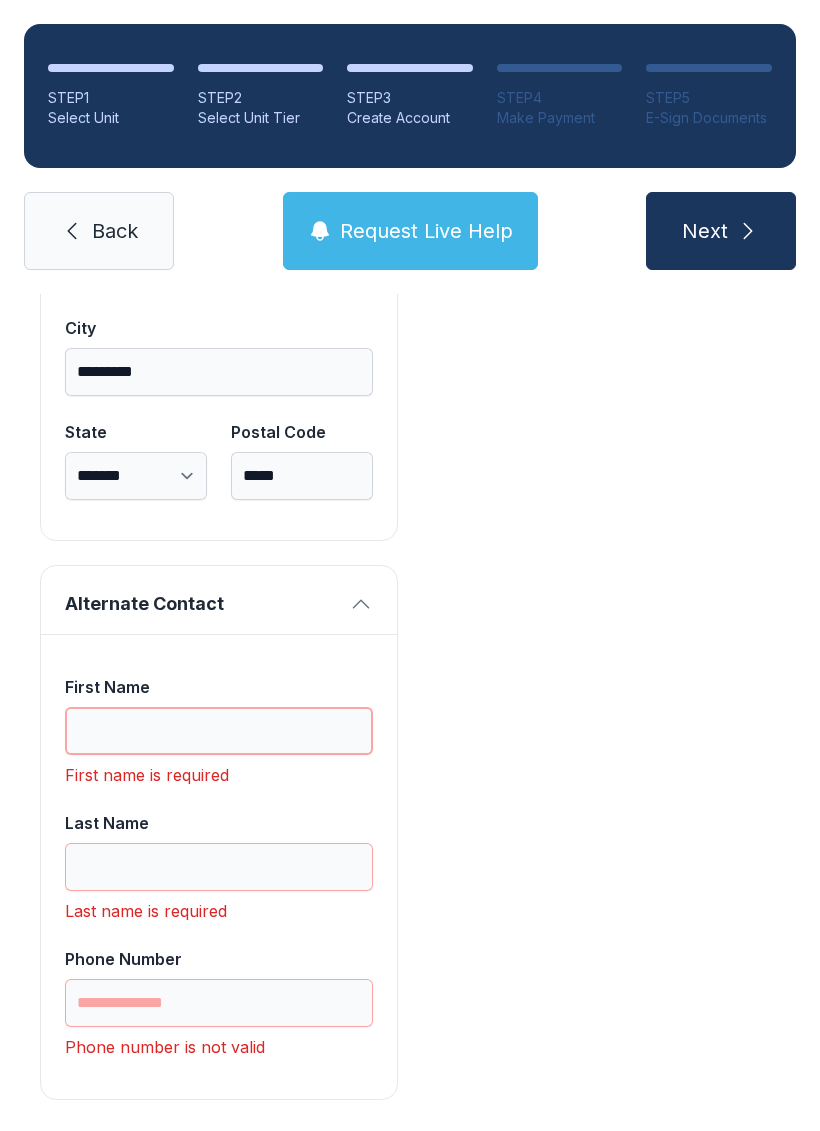 click on "First Name" at bounding box center (219, 731) 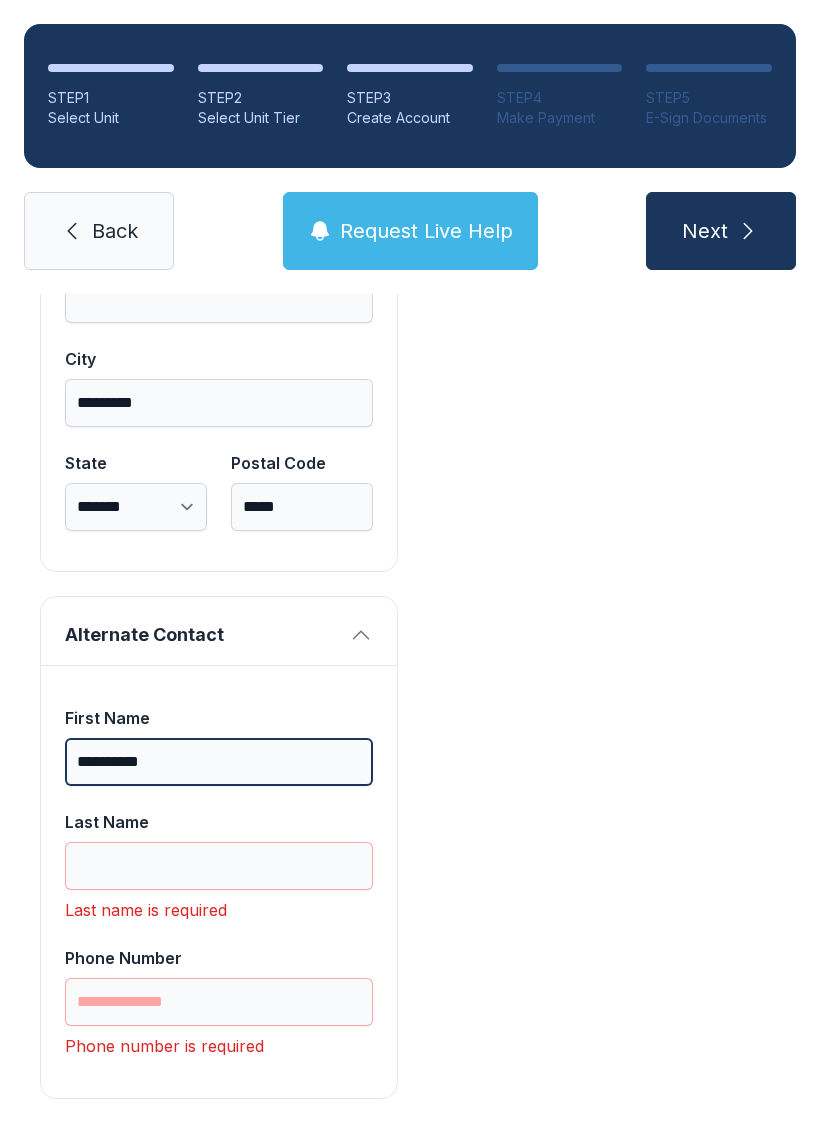 scroll, scrollTop: 1777, scrollLeft: 0, axis: vertical 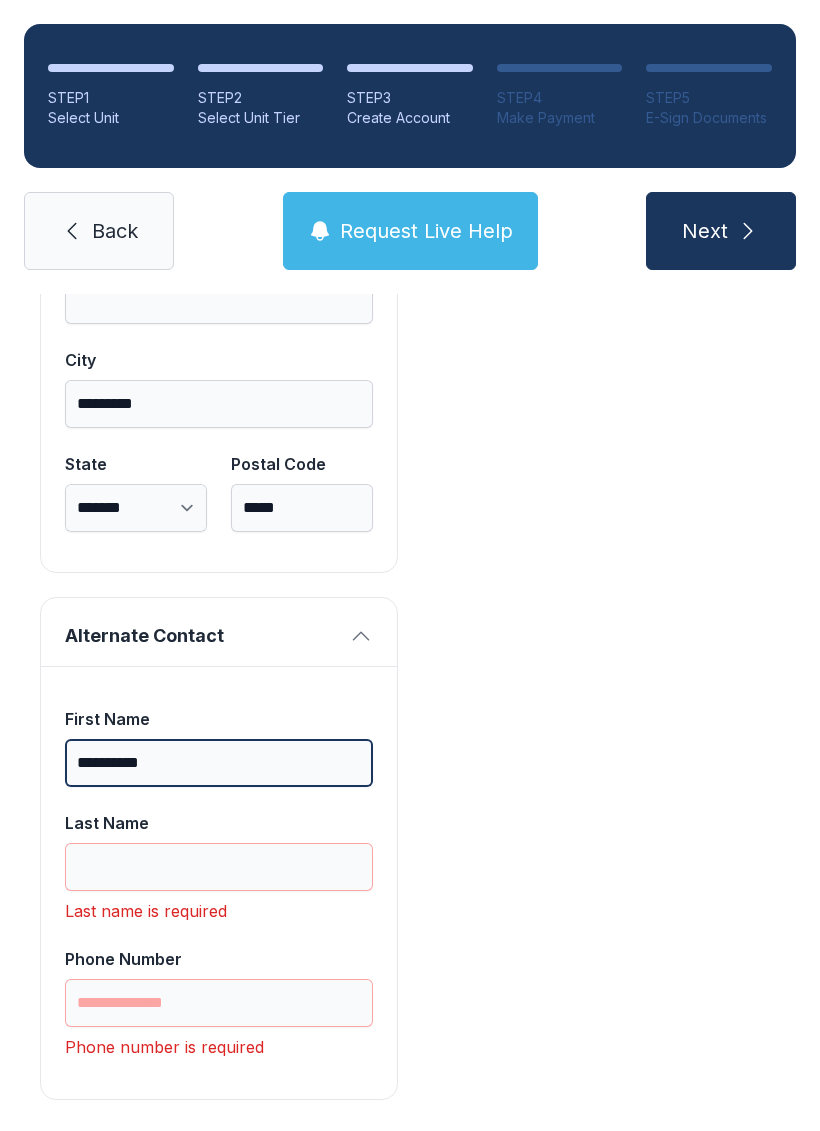 type on "**********" 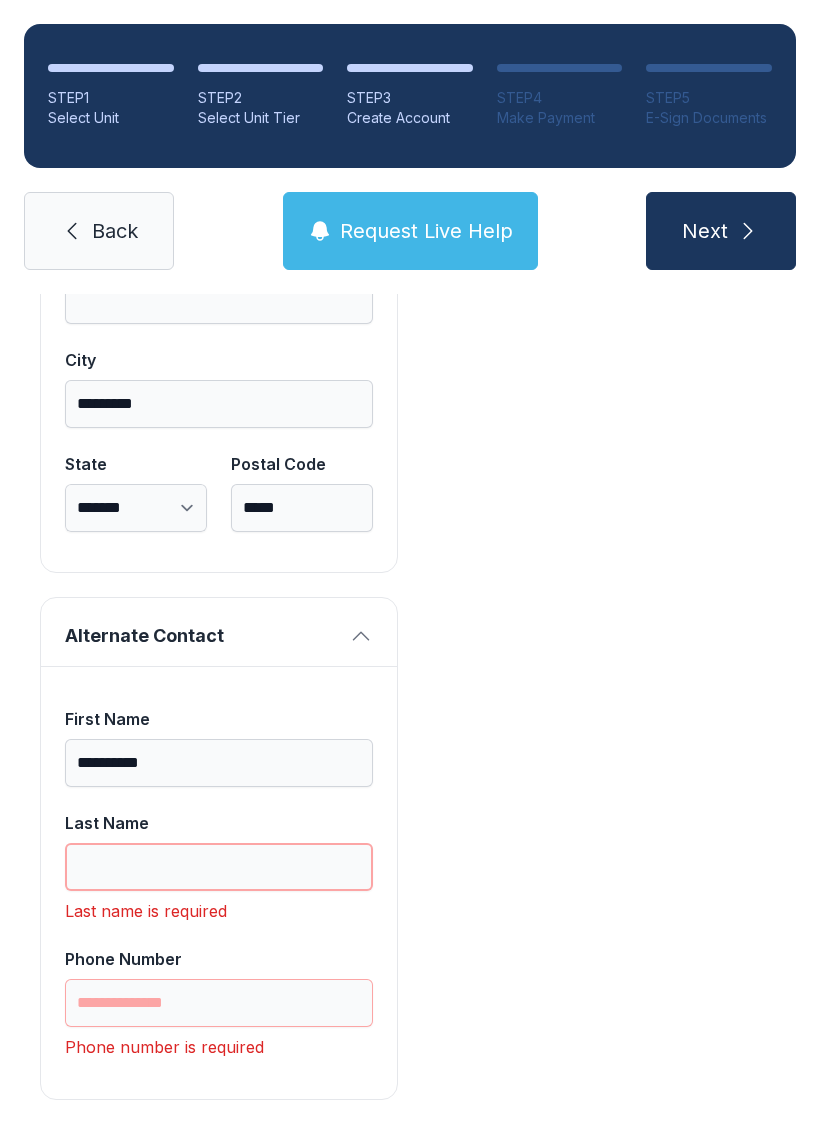 click on "Last Name" at bounding box center [219, 867] 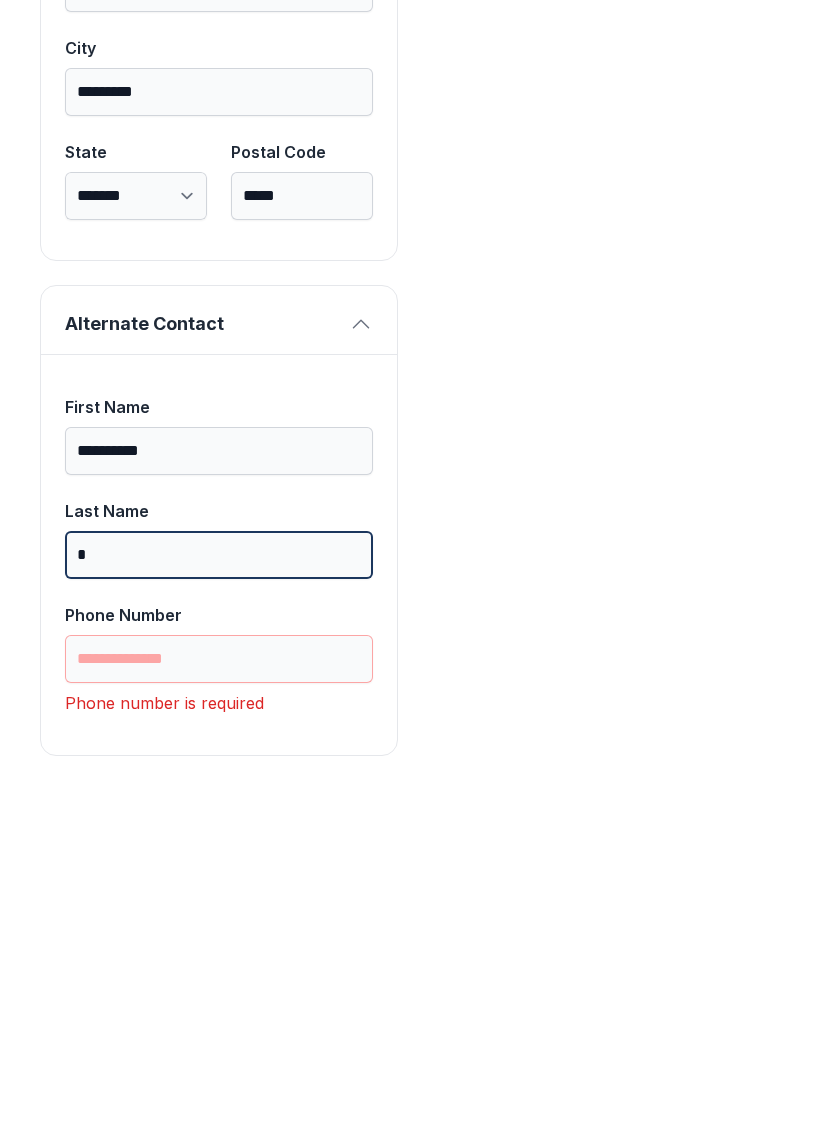scroll, scrollTop: 1745, scrollLeft: 0, axis: vertical 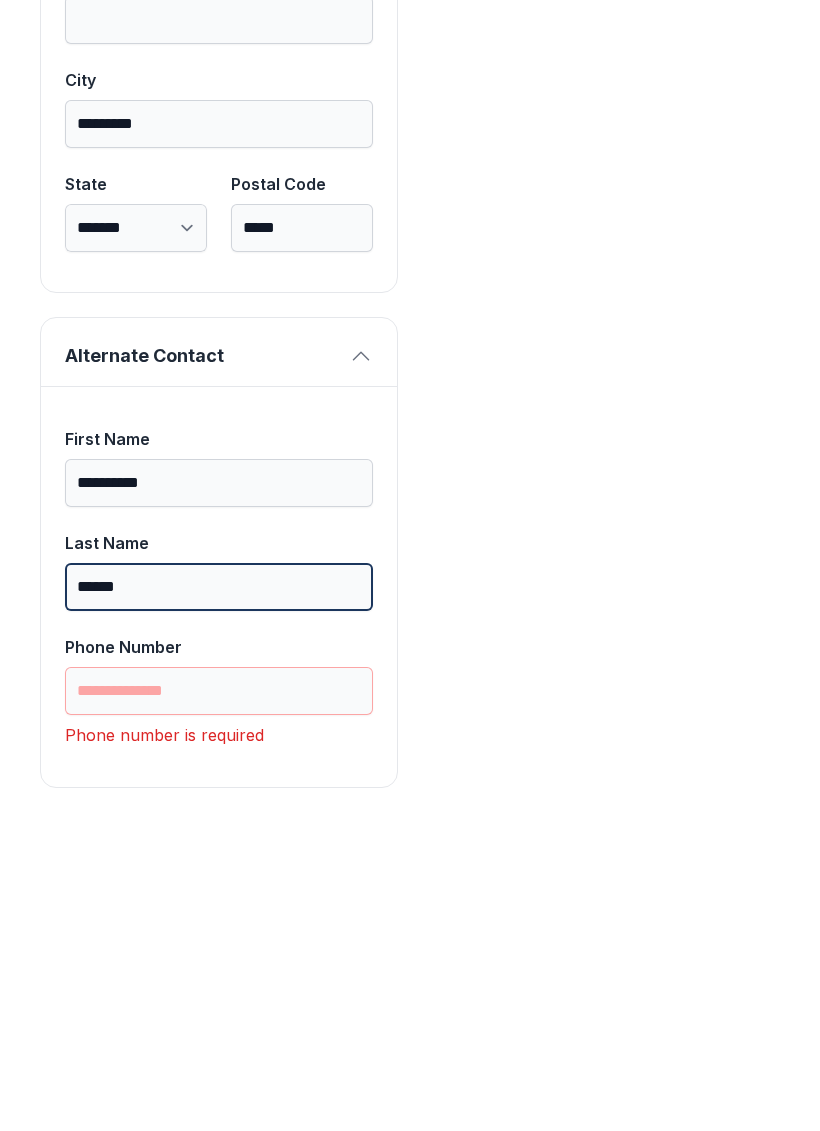 type on "******" 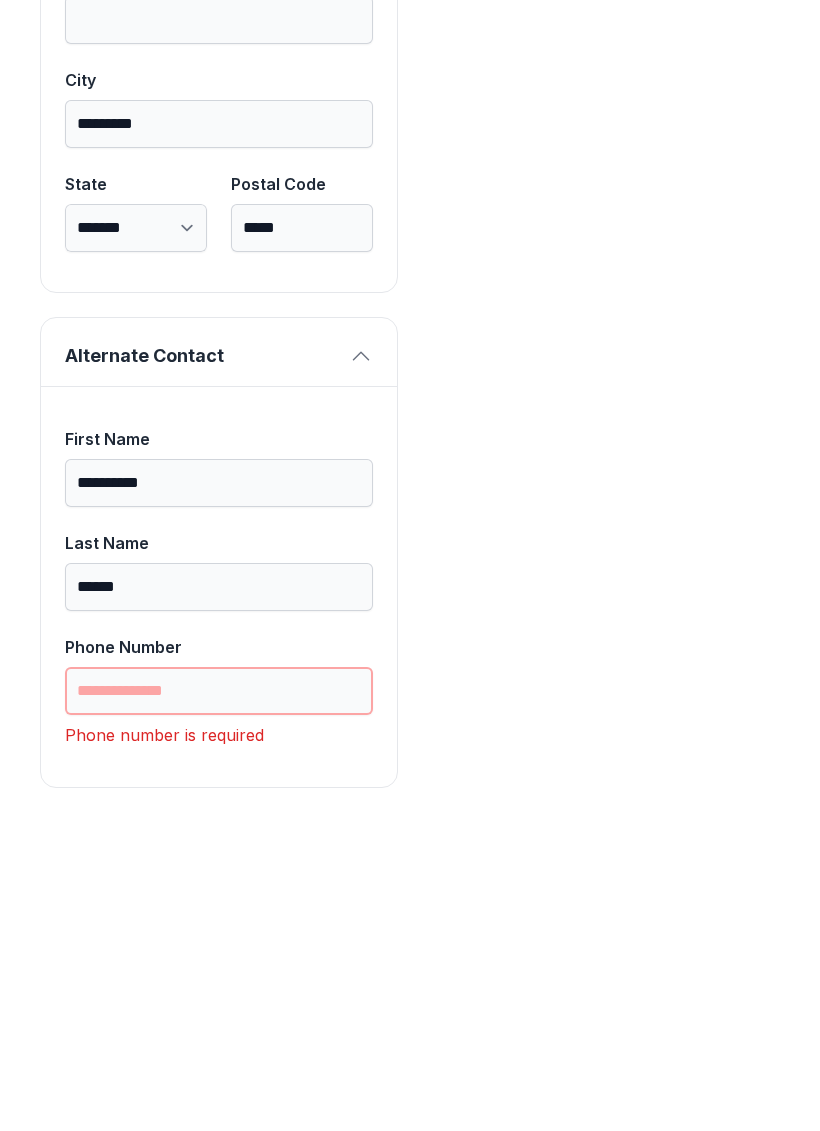 click on "Phone Number" at bounding box center (219, 1003) 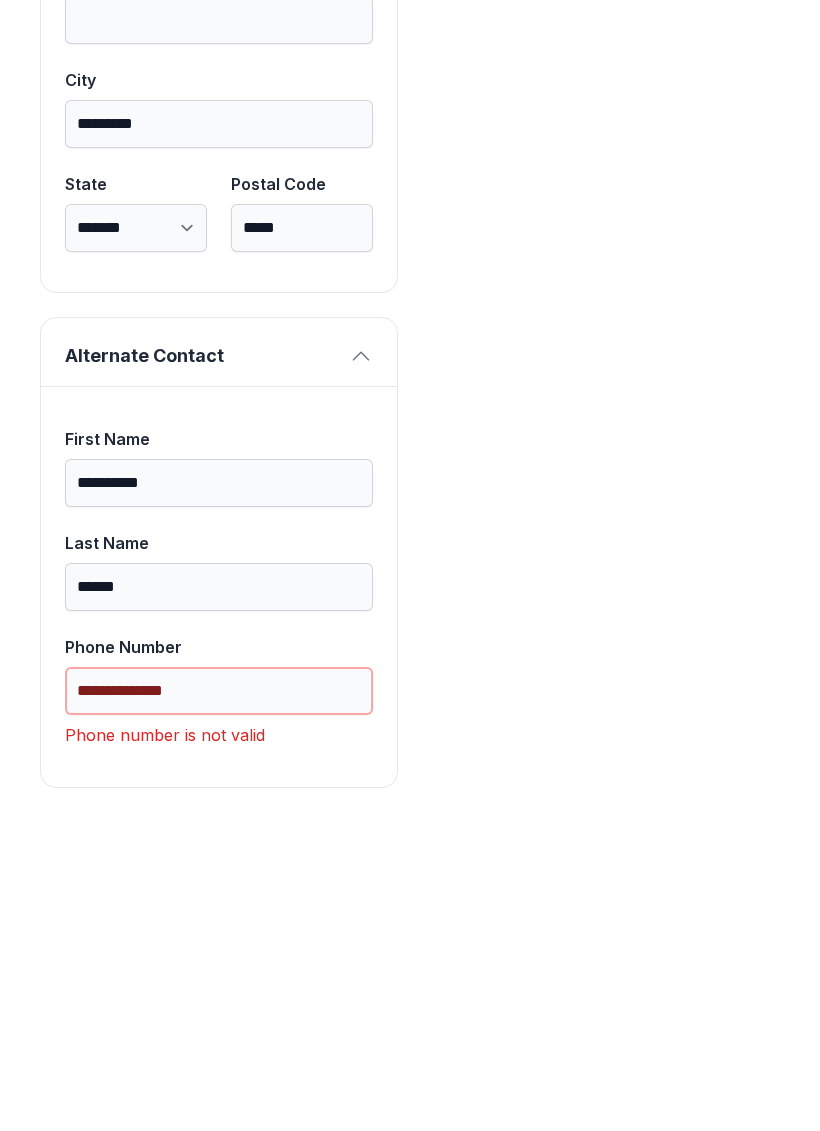 scroll, scrollTop: 1713, scrollLeft: 0, axis: vertical 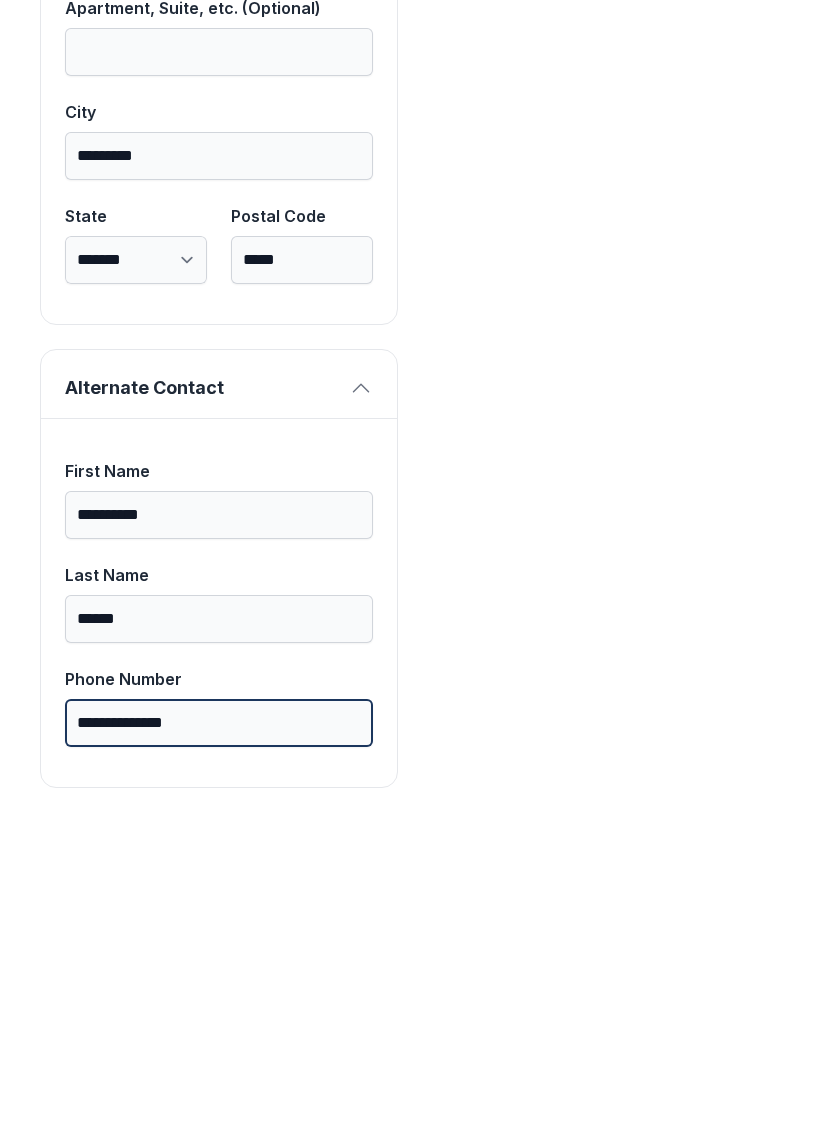 type on "**********" 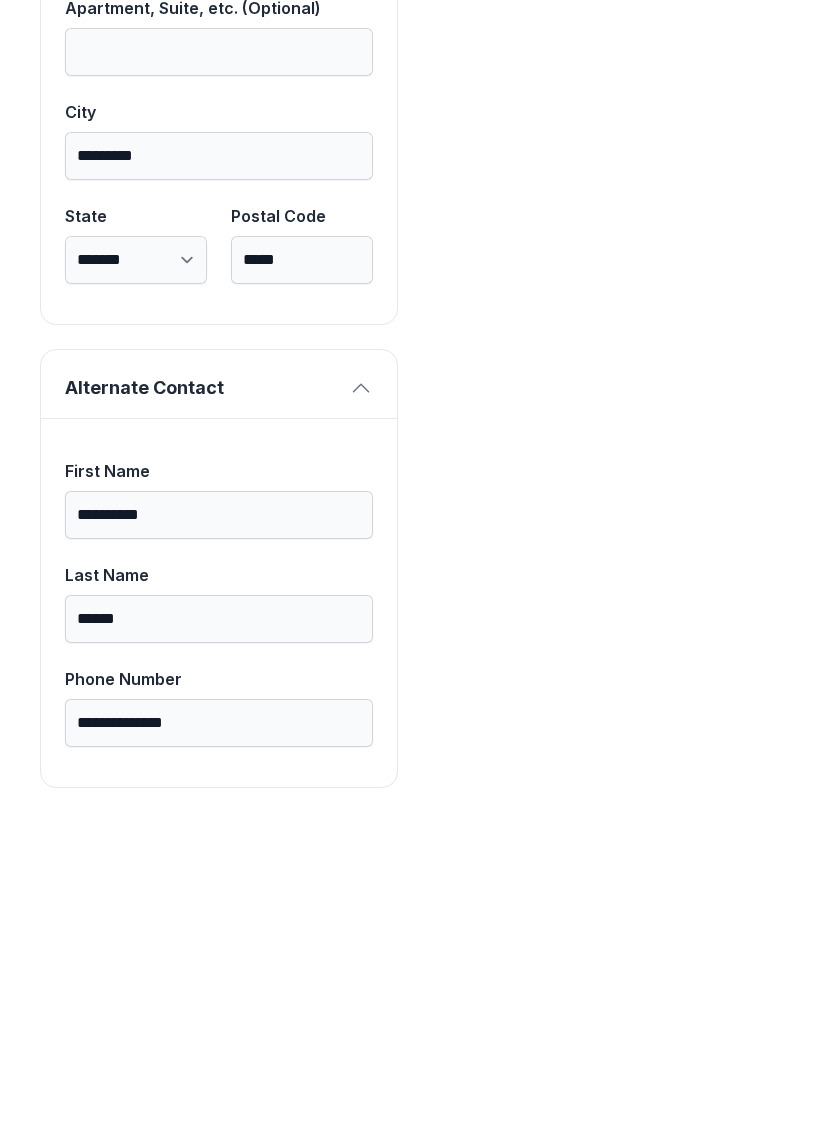 scroll, scrollTop: 0, scrollLeft: 0, axis: both 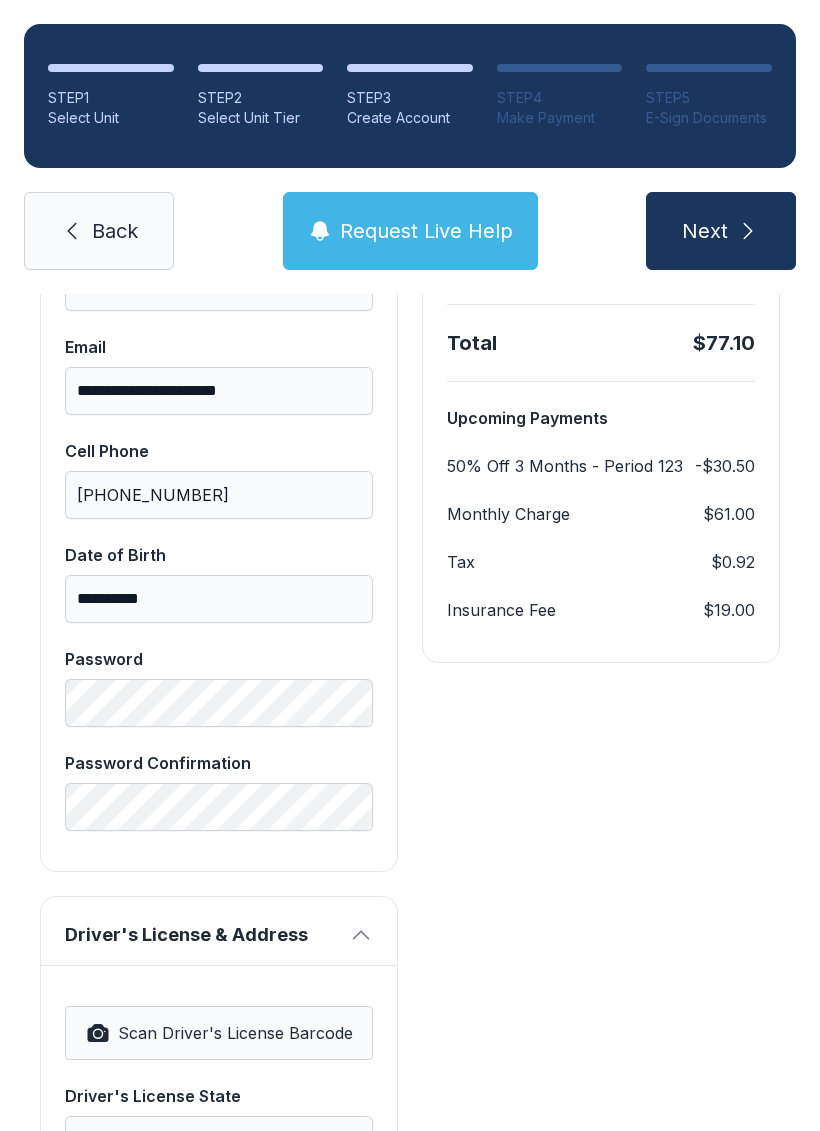 click 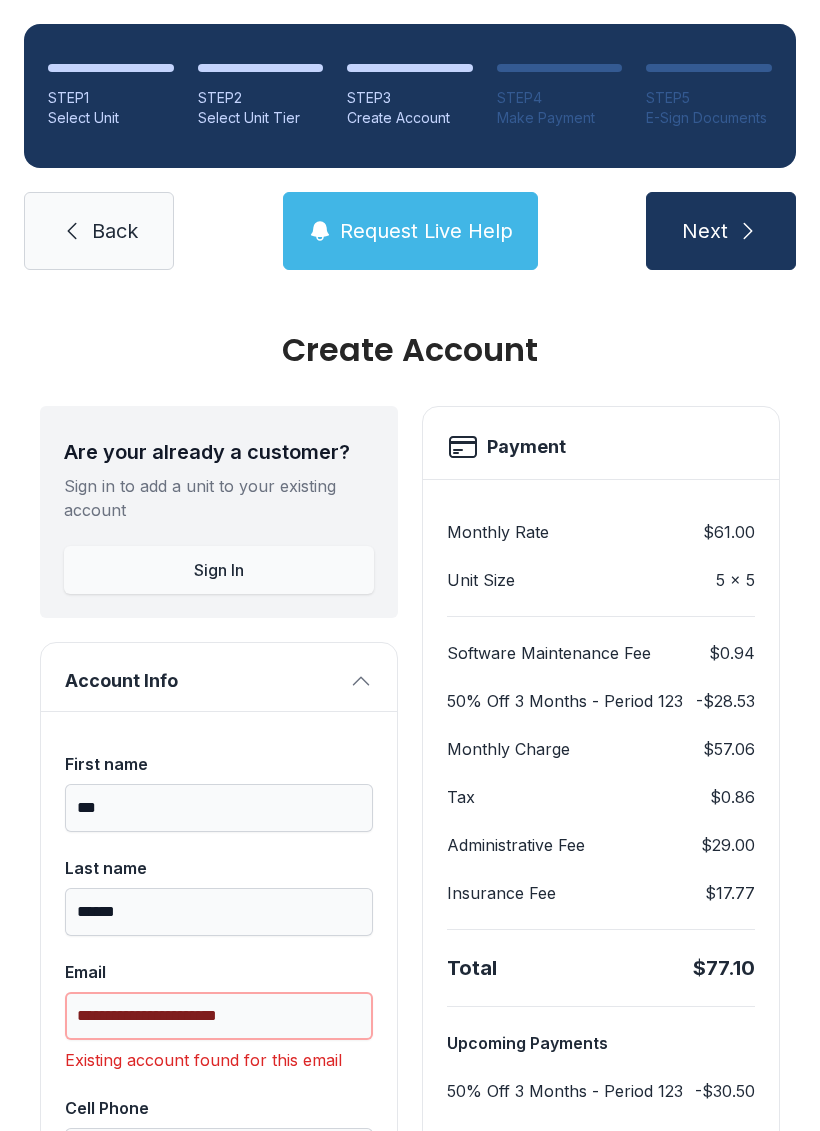 scroll, scrollTop: 0, scrollLeft: 0, axis: both 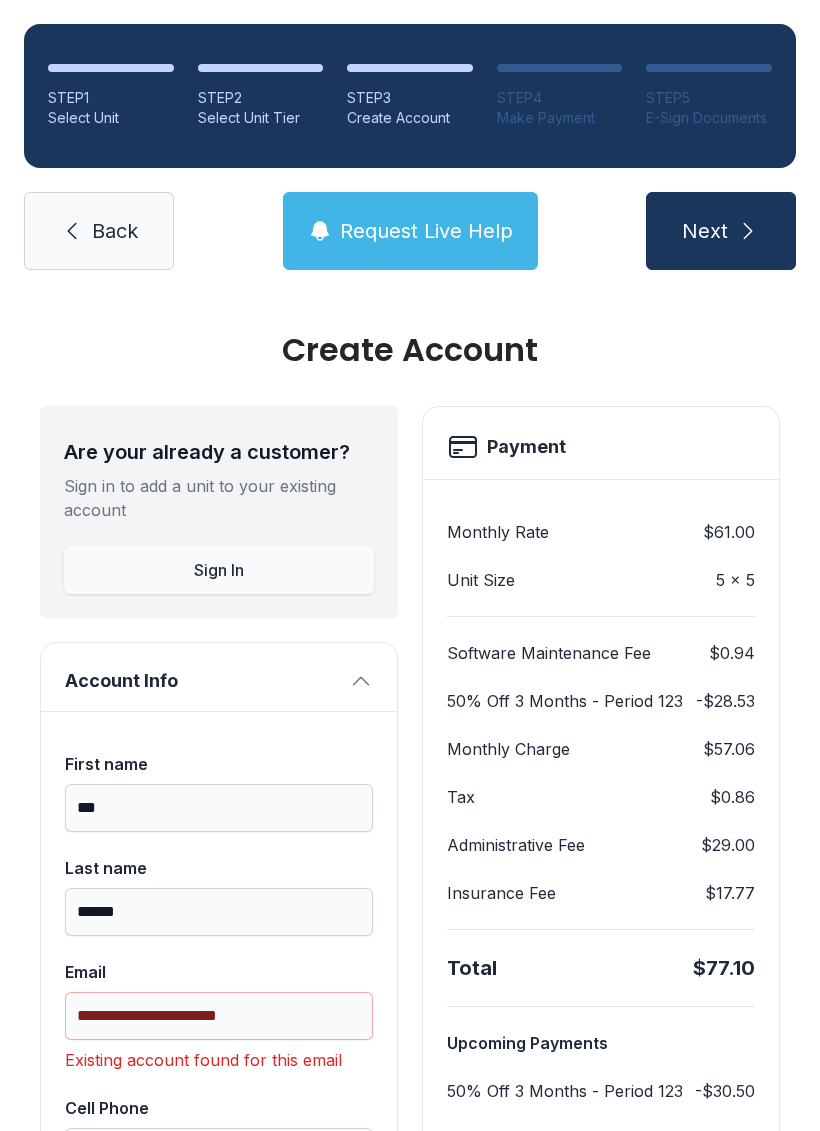 click on "Sign In" at bounding box center [219, 570] 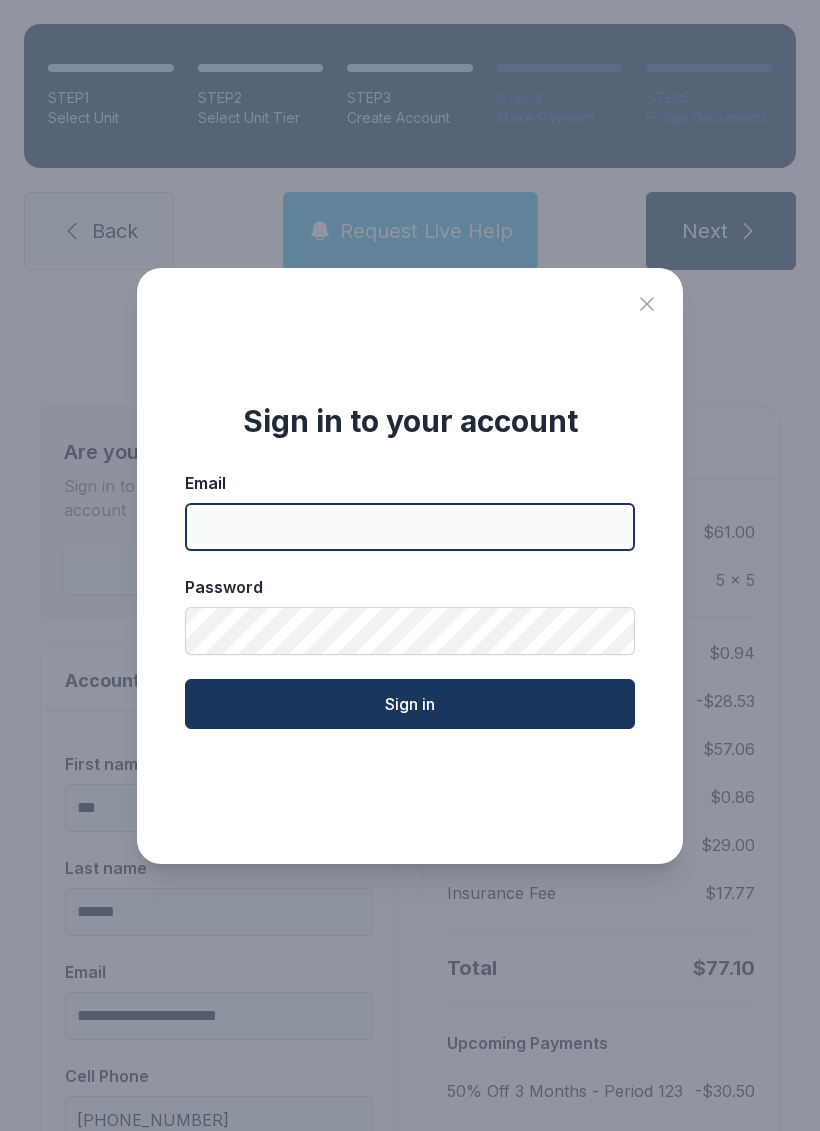 click on "Email" at bounding box center [410, 527] 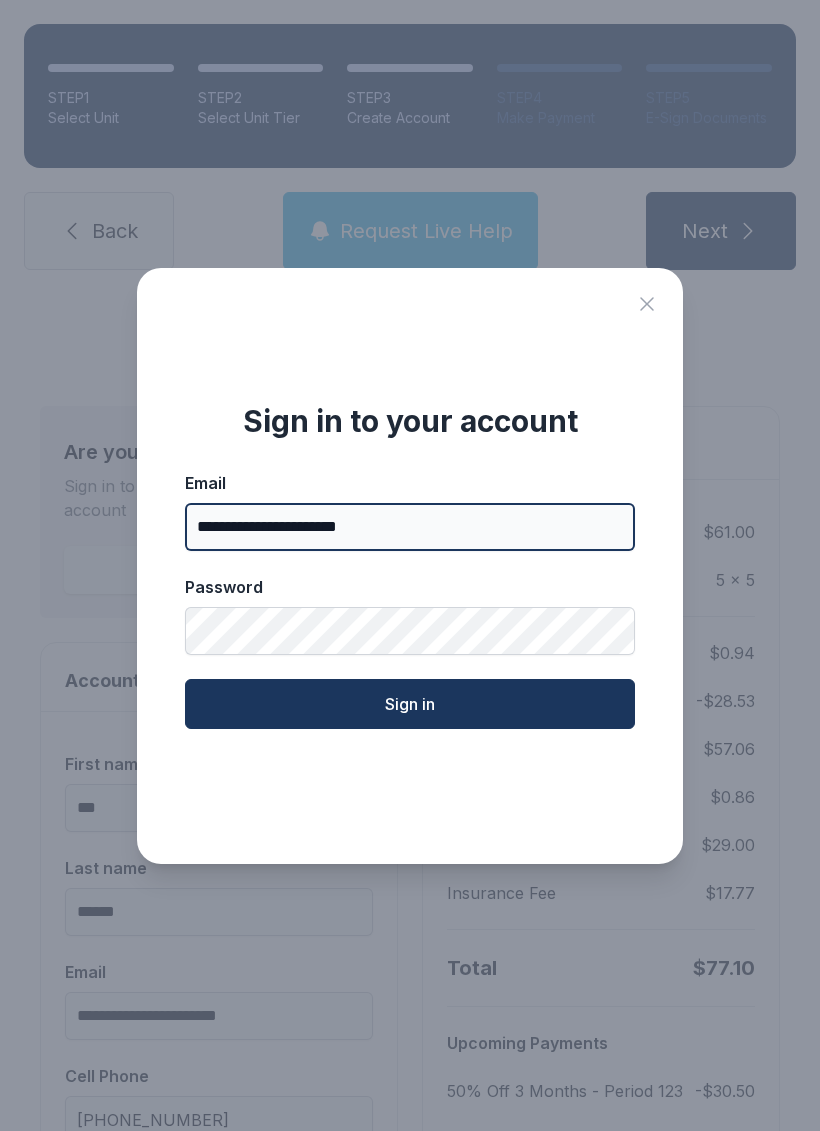 type on "**********" 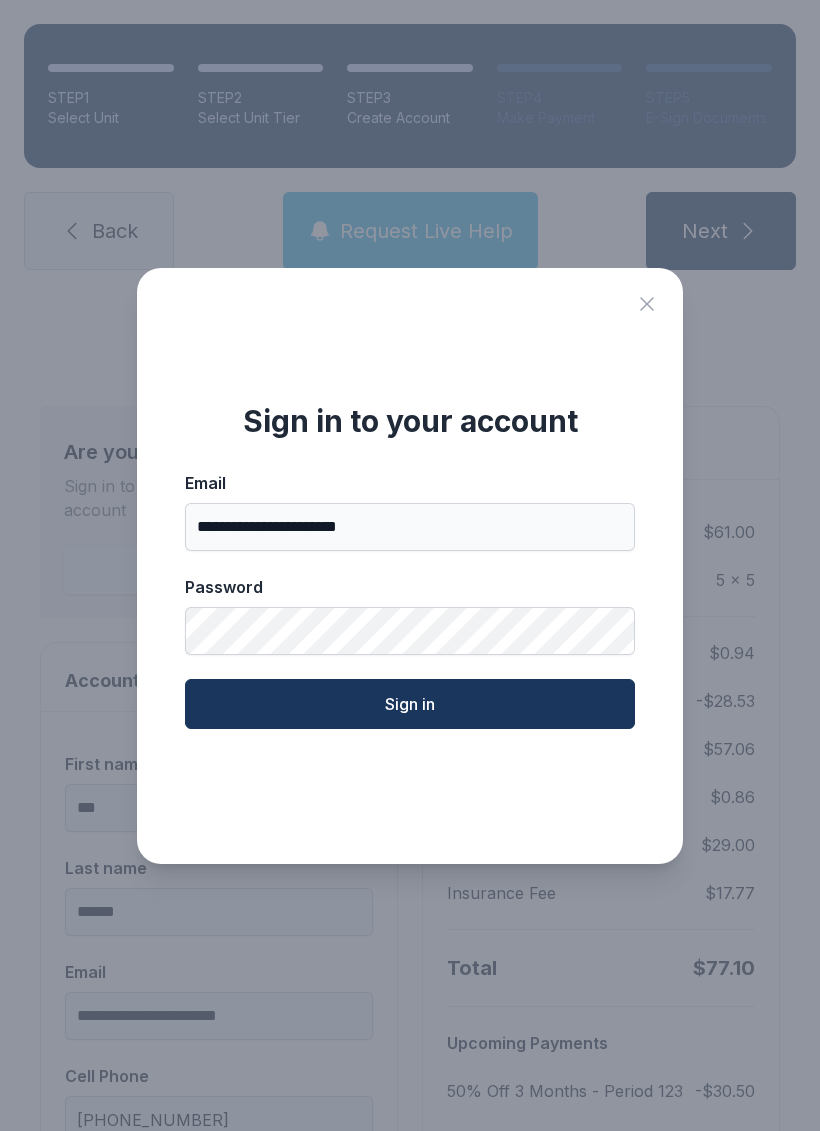 click on "Sign in" 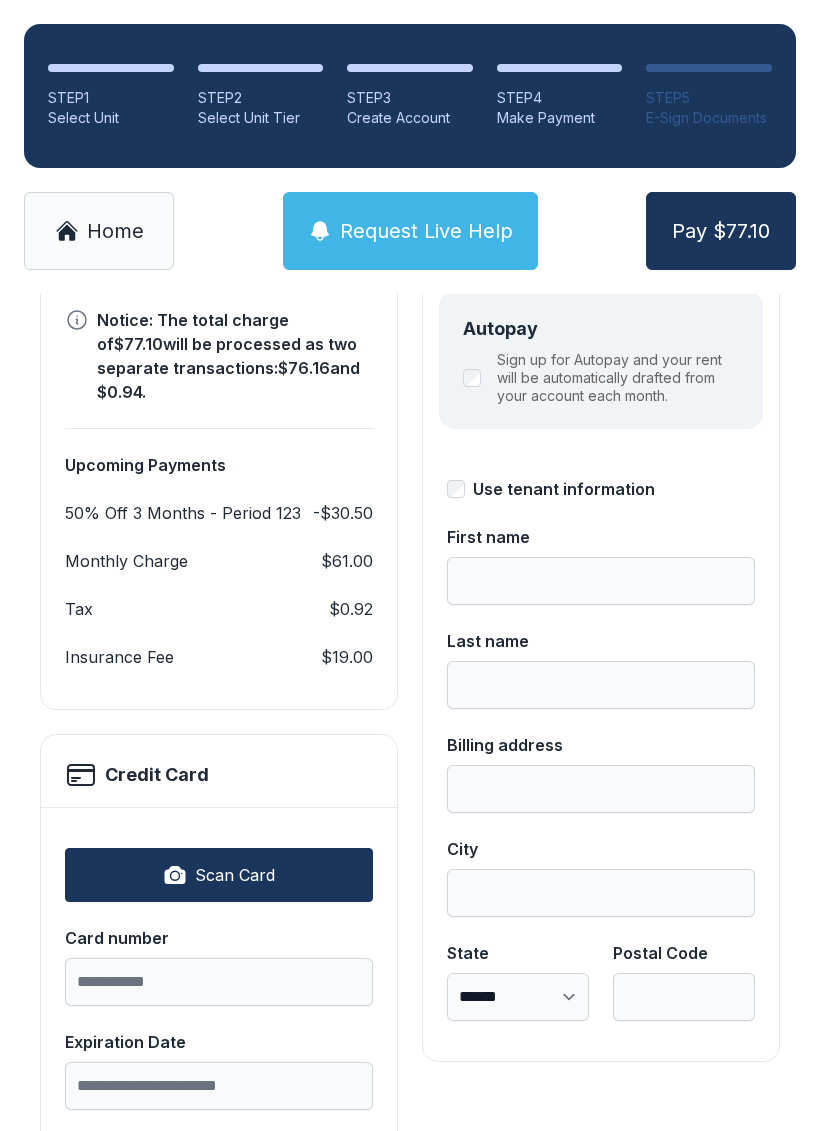 scroll, scrollTop: 257, scrollLeft: 0, axis: vertical 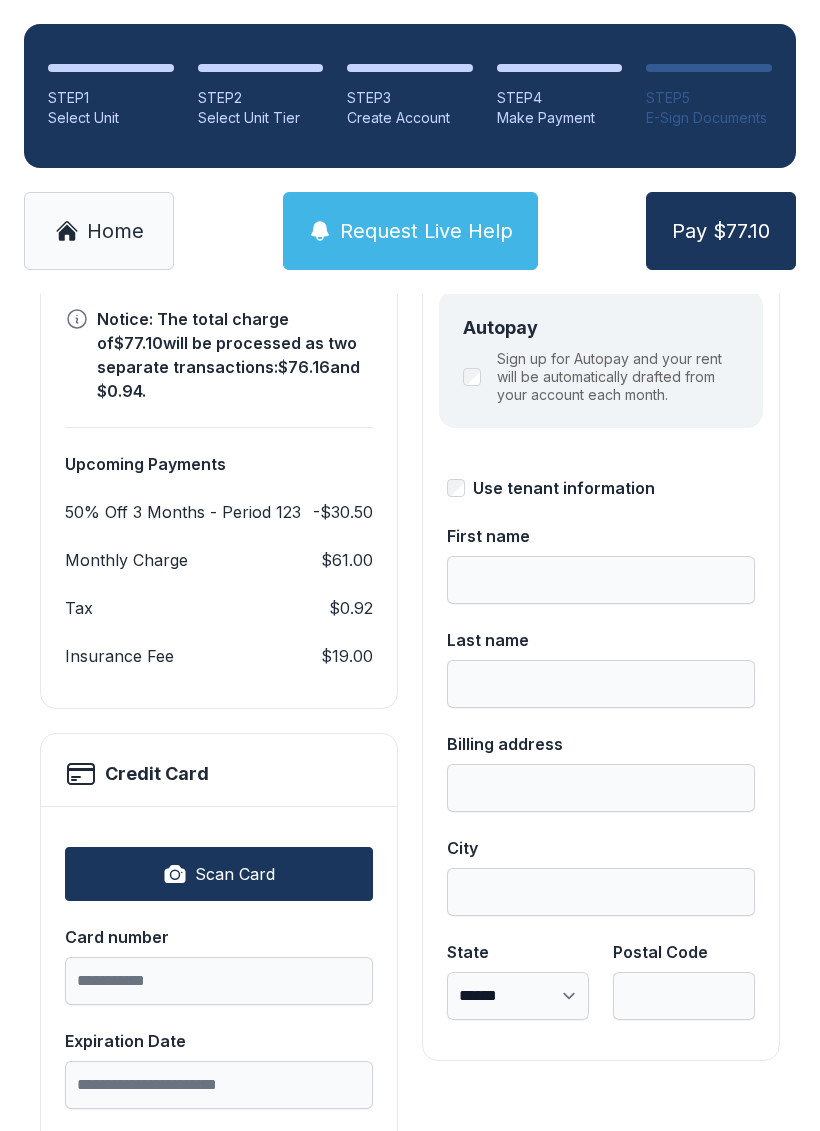 type on "***" 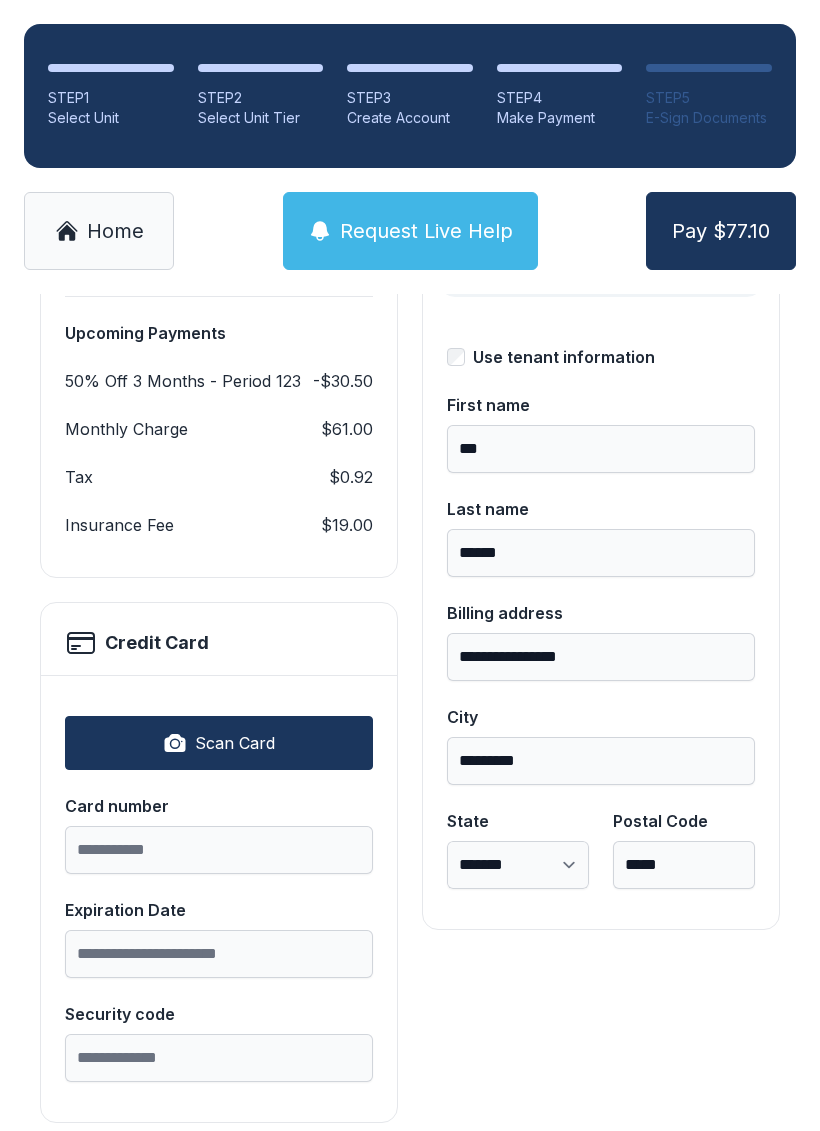 scroll, scrollTop: 387, scrollLeft: 0, axis: vertical 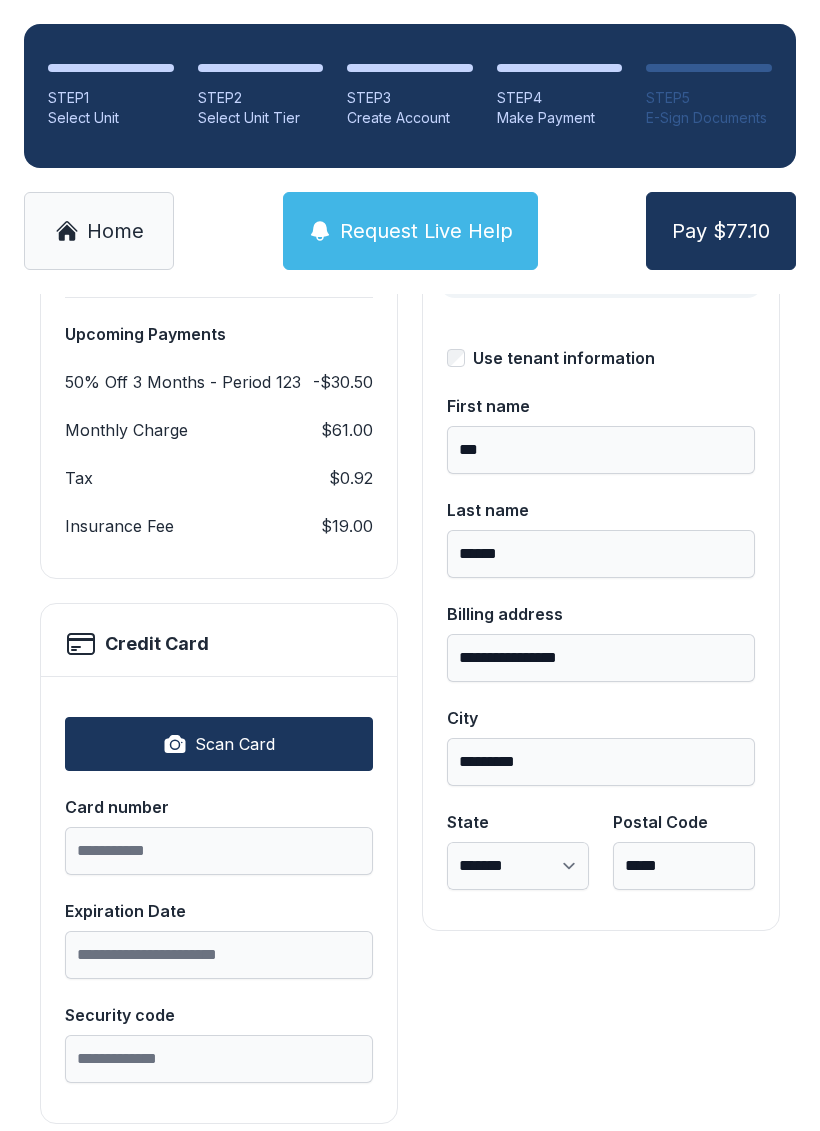 click on "Scan Card" at bounding box center (219, 744) 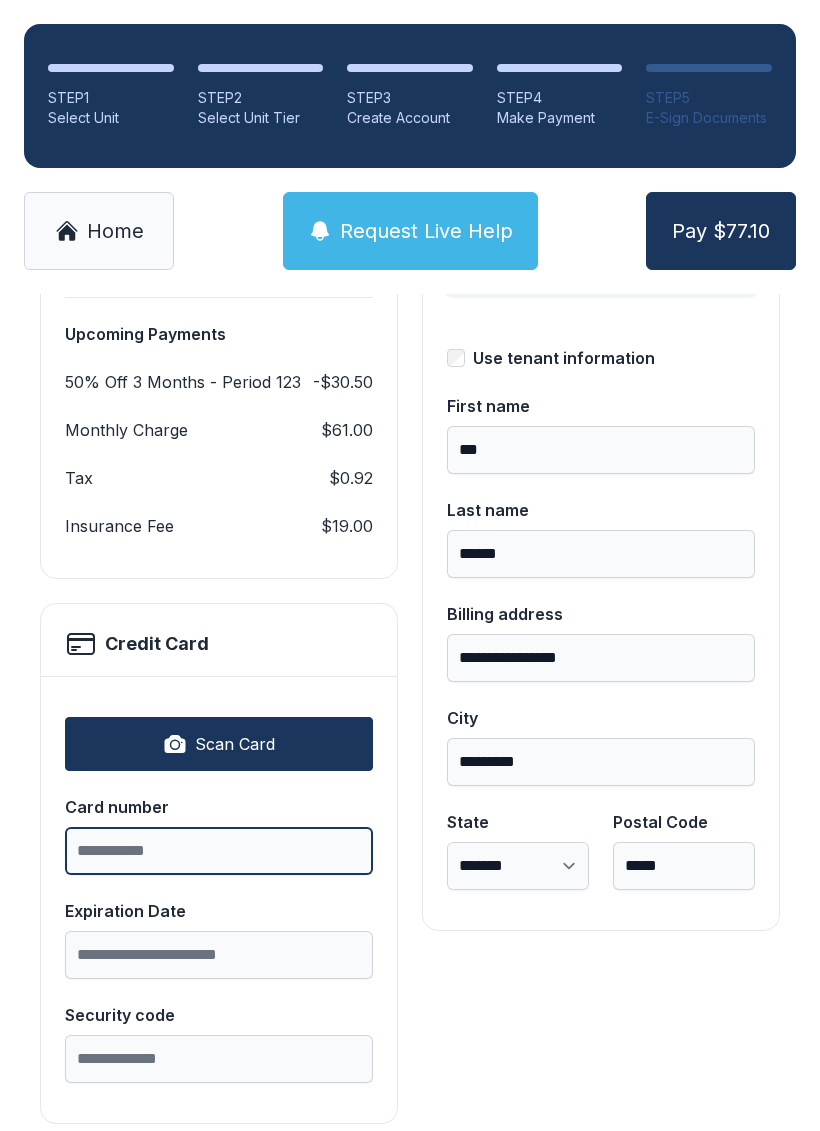 click on "Card number" at bounding box center [219, 851] 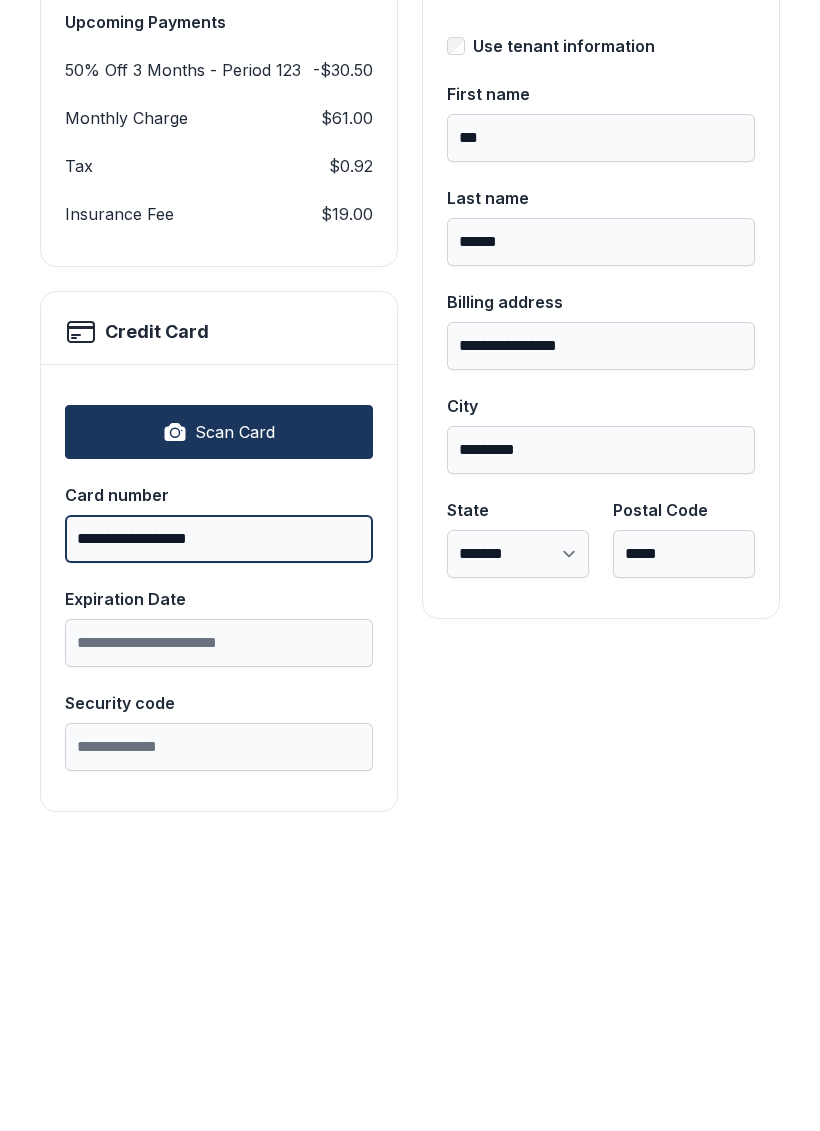 type on "**********" 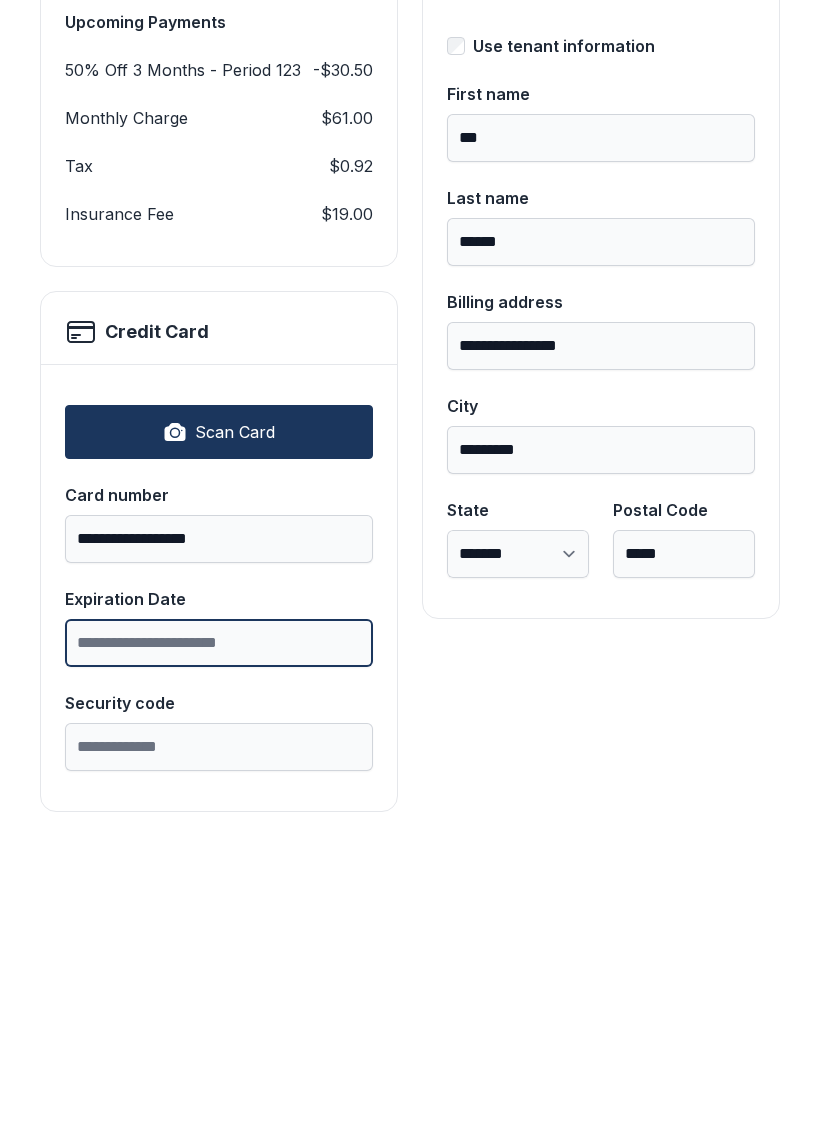 click on "Expiration Date" at bounding box center (219, 955) 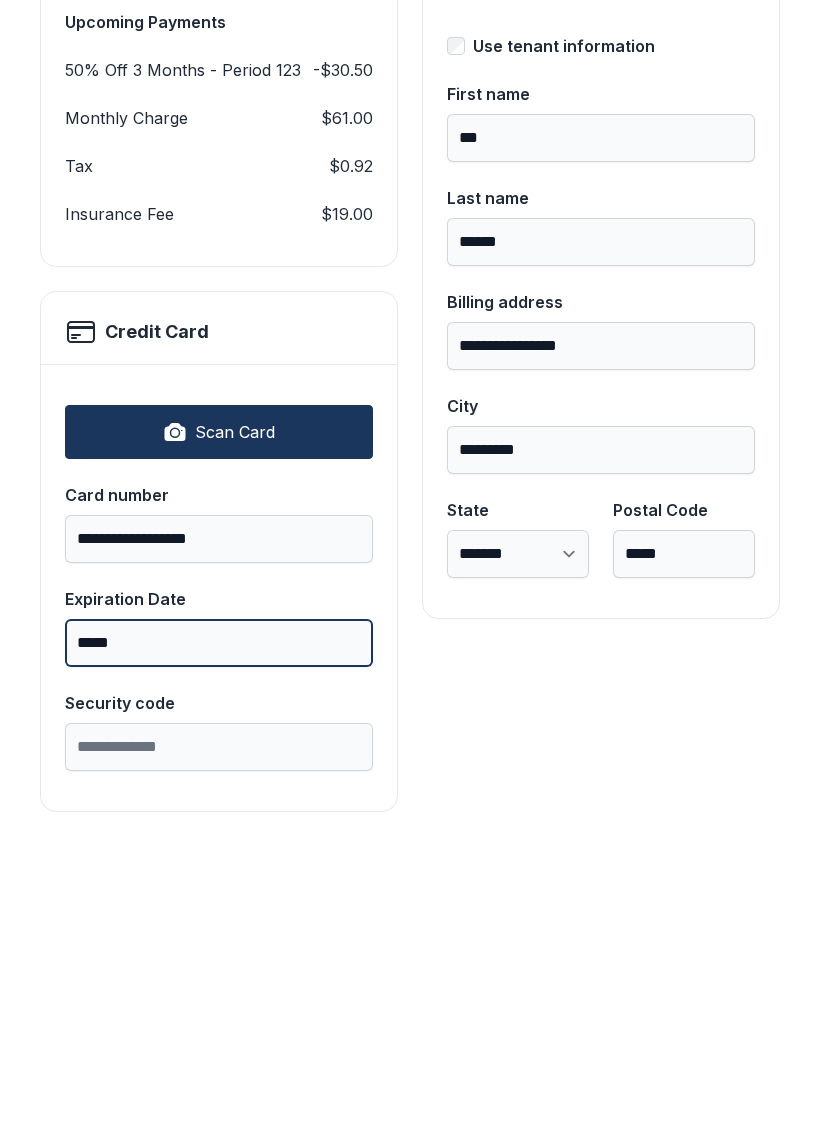type on "*****" 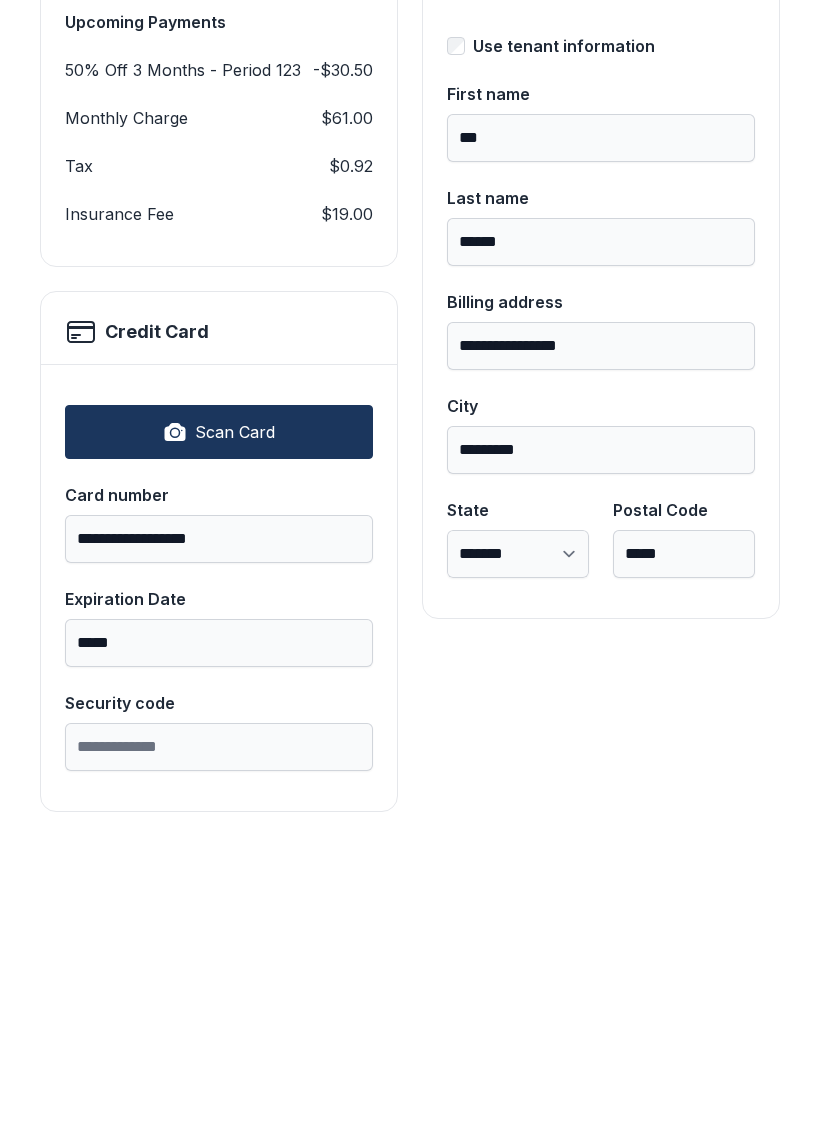 click on "Security code" at bounding box center (219, 1059) 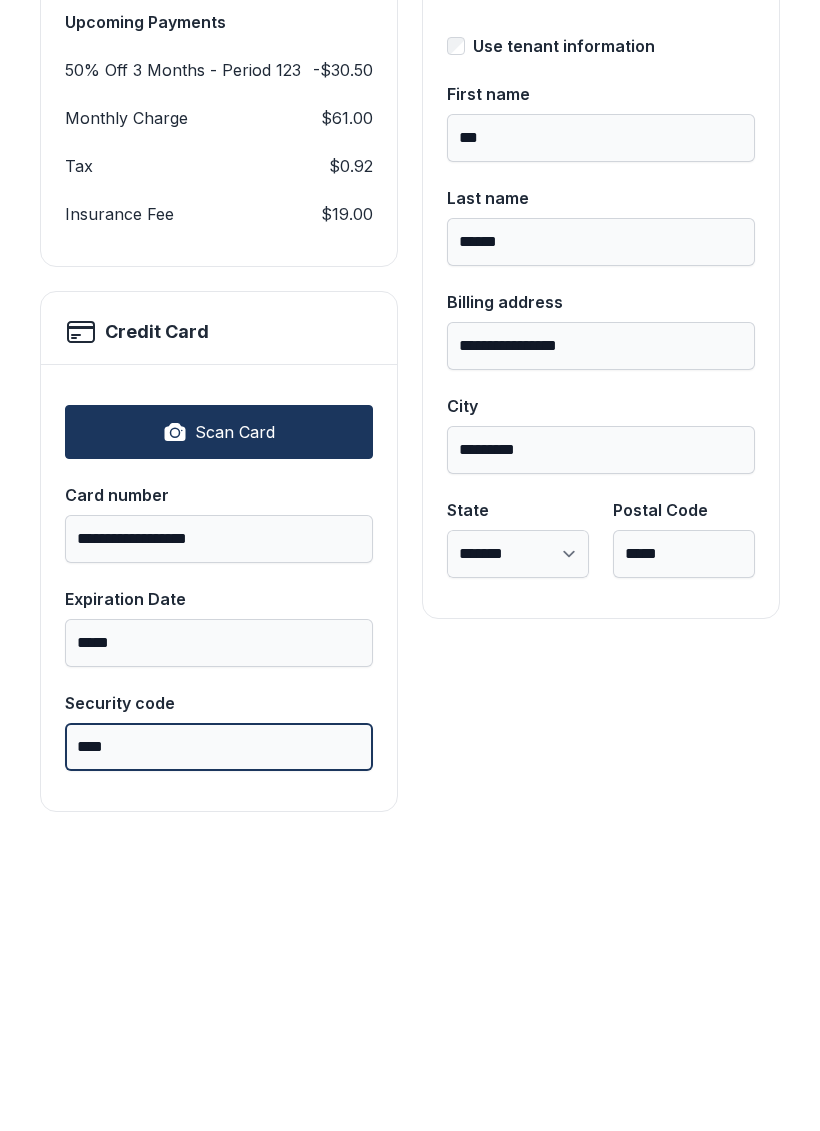 type on "****" 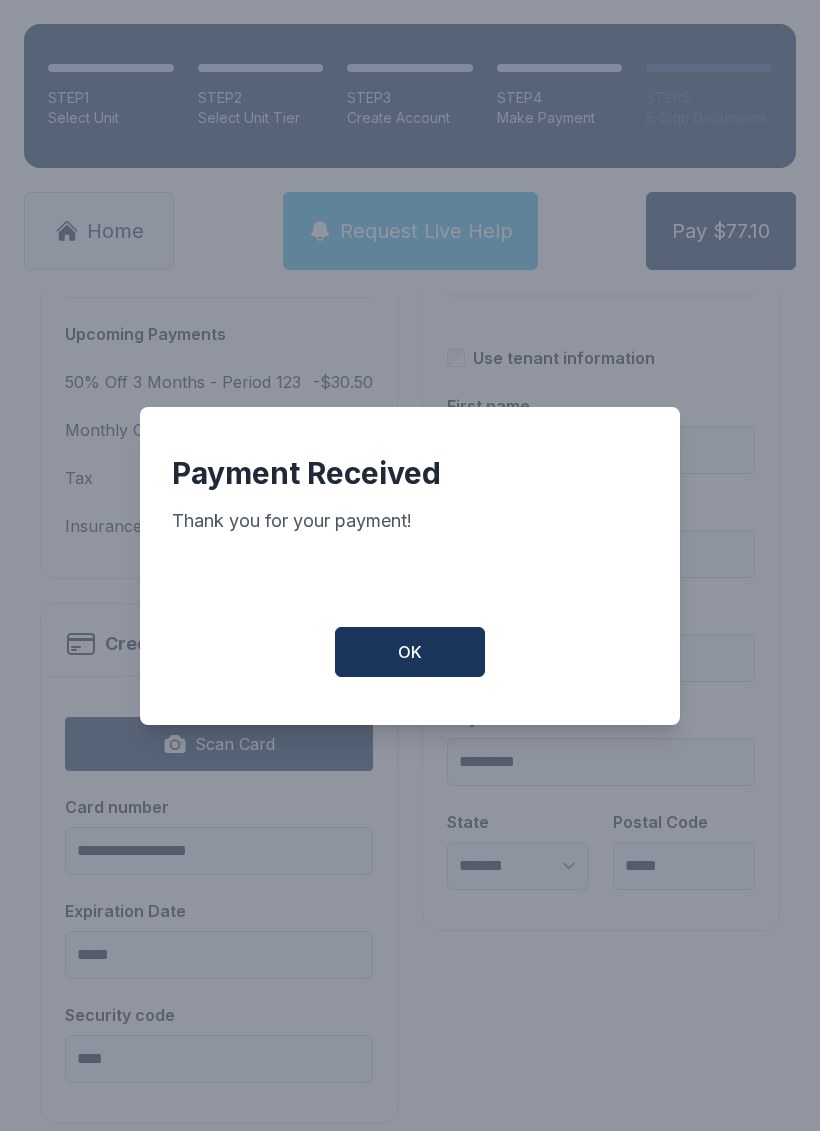 click on "OK" at bounding box center [410, 652] 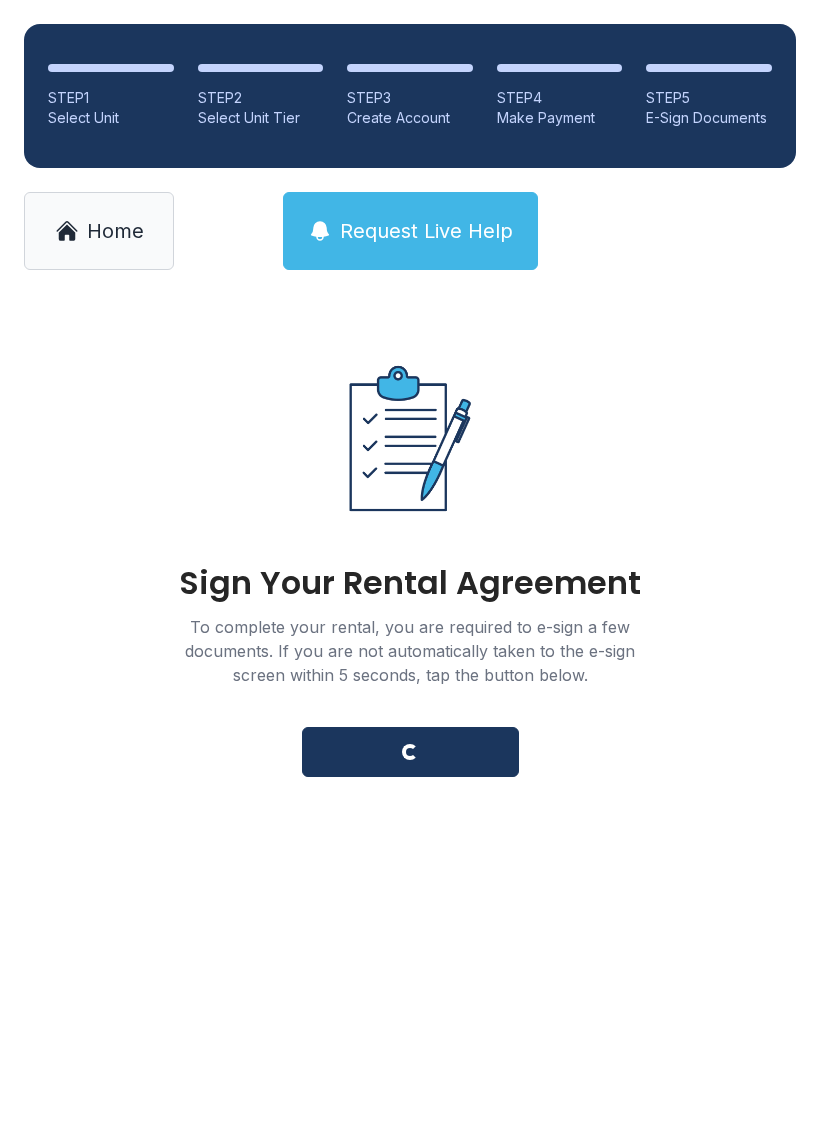 scroll, scrollTop: 0, scrollLeft: 0, axis: both 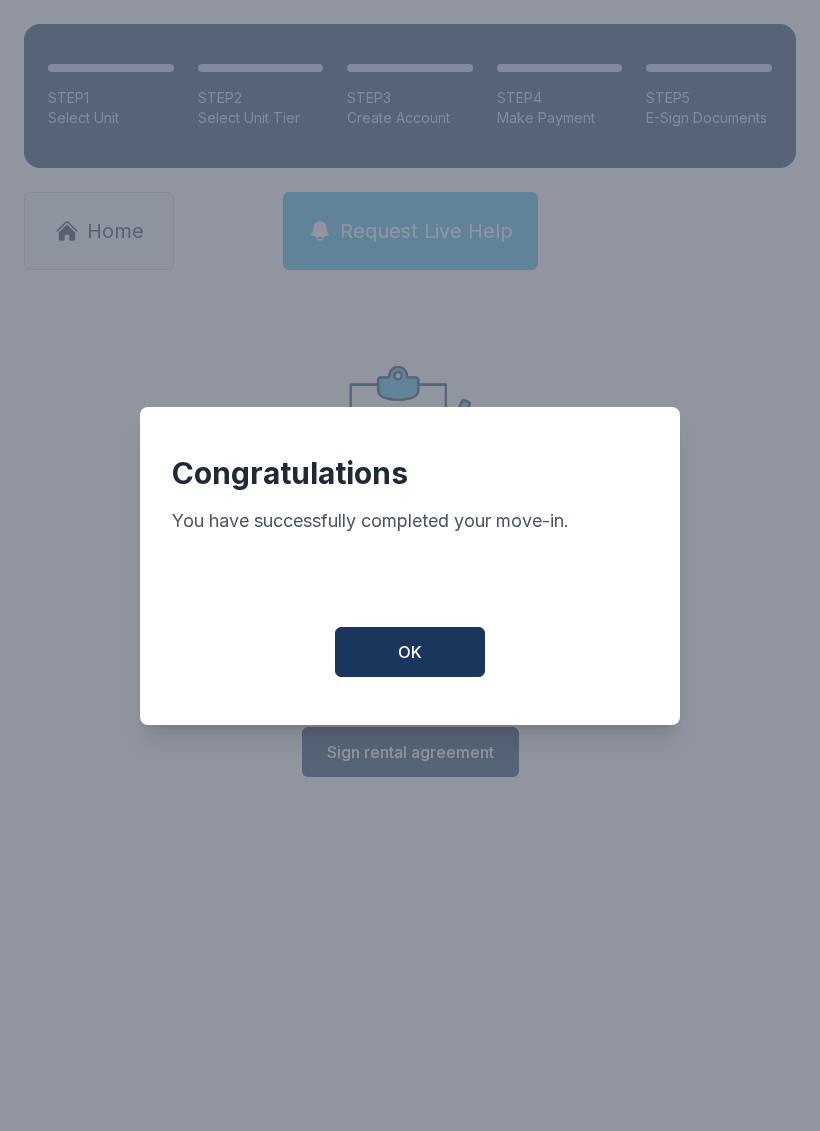 click on "OK" at bounding box center (410, 652) 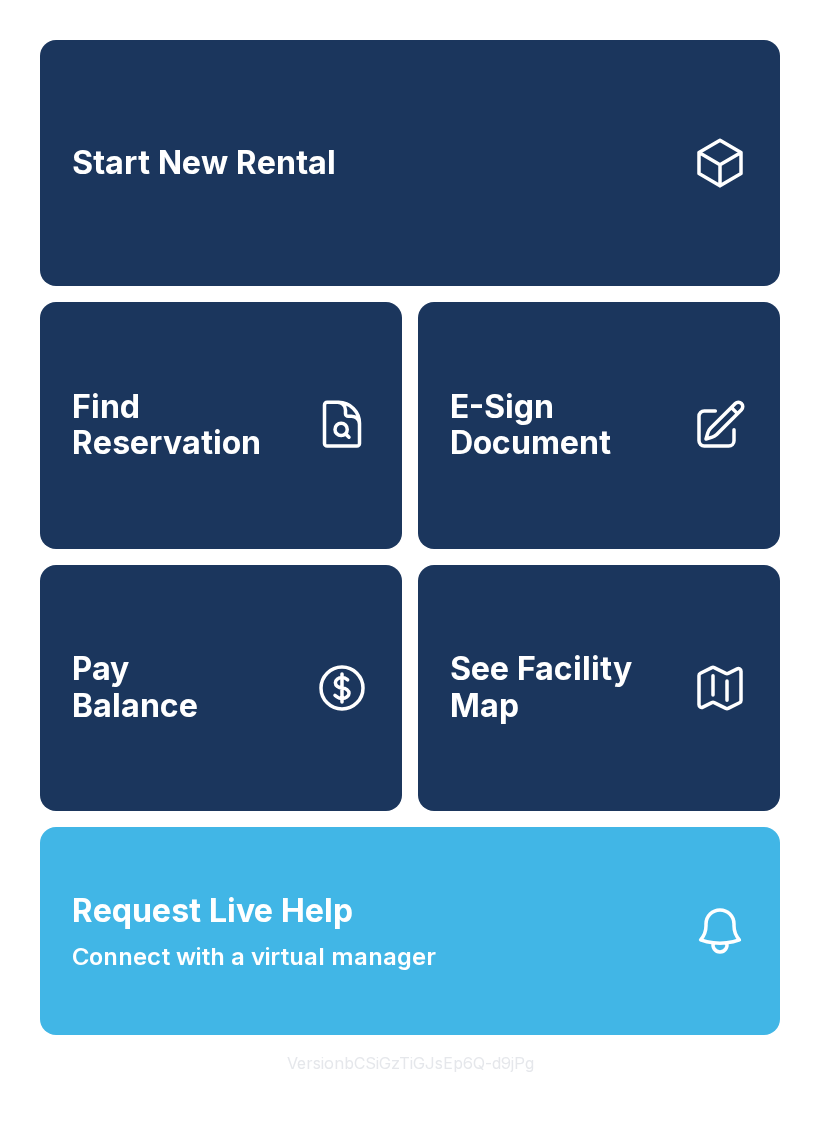 click on "Start New Rental" at bounding box center [410, 163] 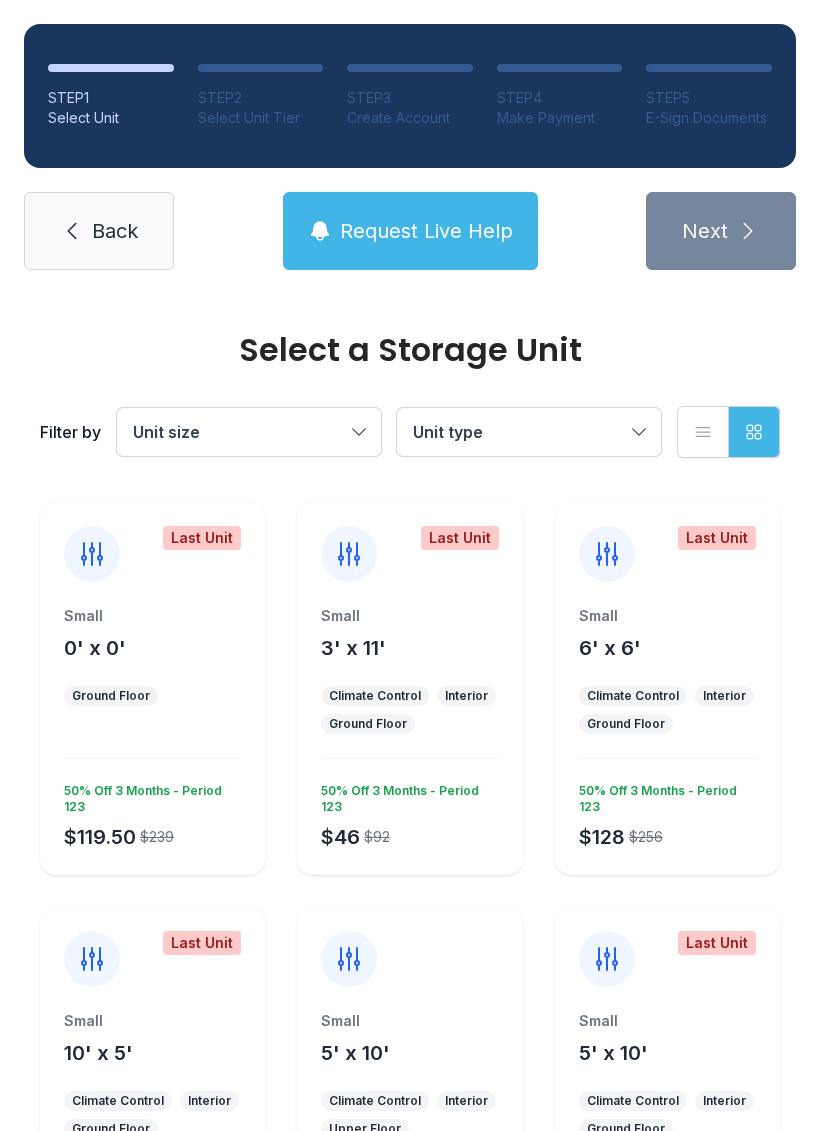 click on "Small 6' x 6' Climate Control Interior Ground Floor $128 $256 50% Off 3 Months - Period 123" at bounding box center (667, 740) 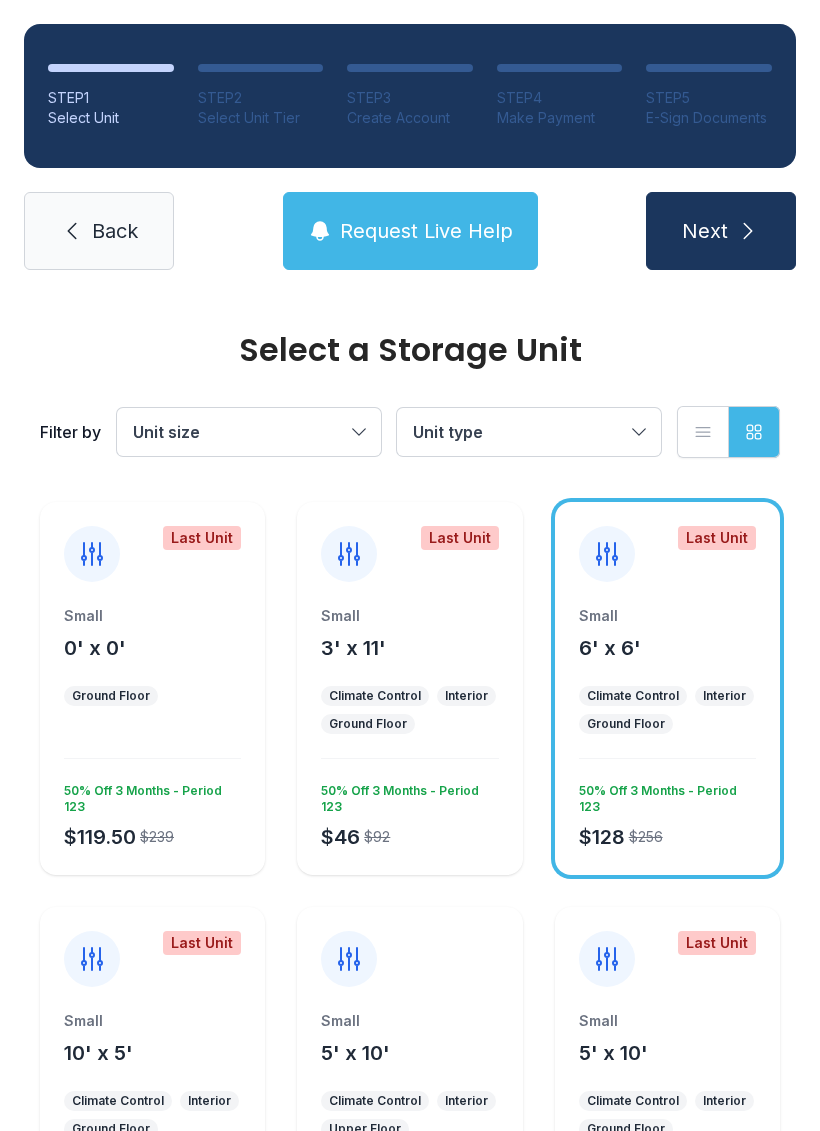 click on "Next" at bounding box center [705, 231] 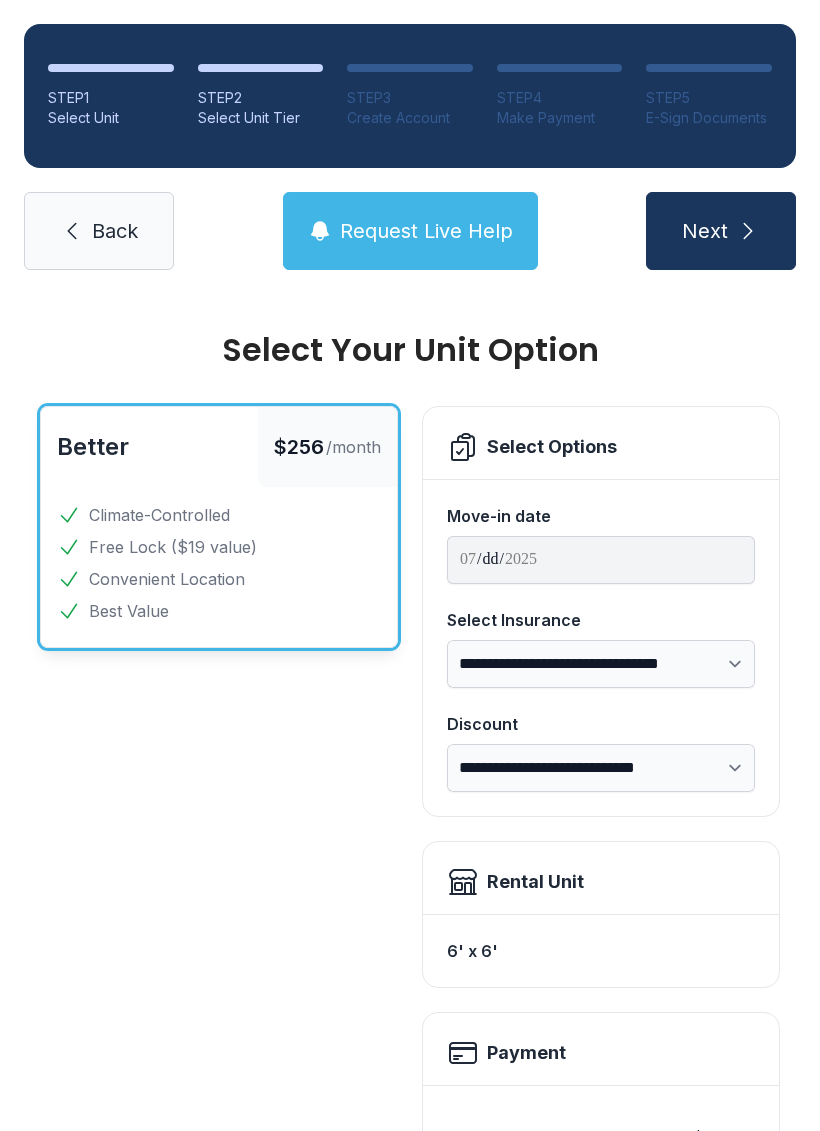 click on "Request Live Help" at bounding box center (410, 231) 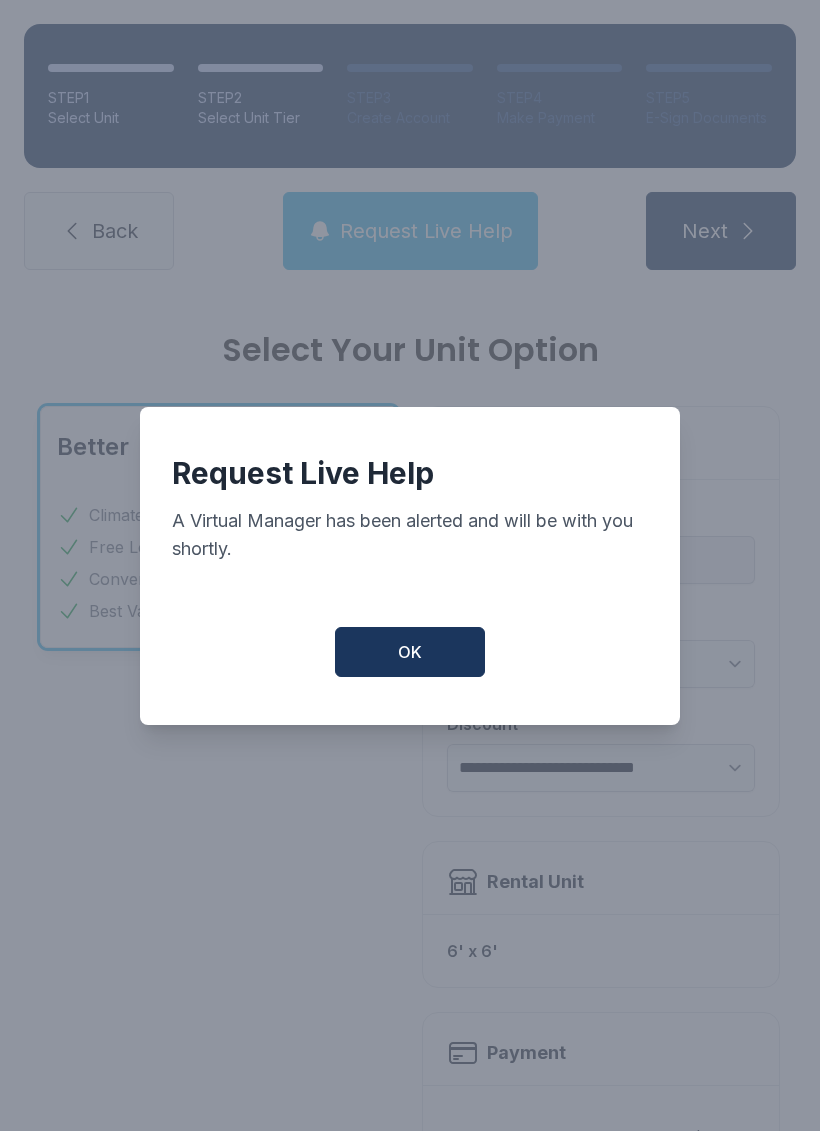 click on "OK" at bounding box center [410, 652] 